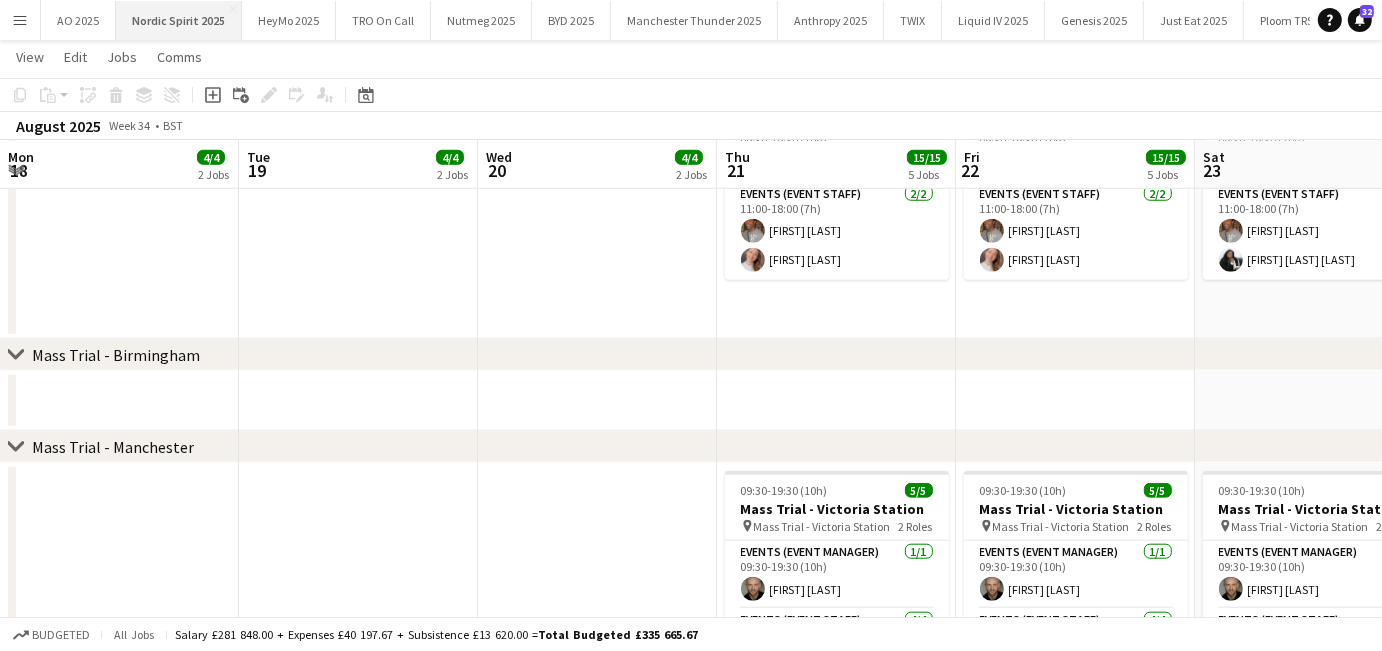scroll, scrollTop: 0, scrollLeft: 0, axis: both 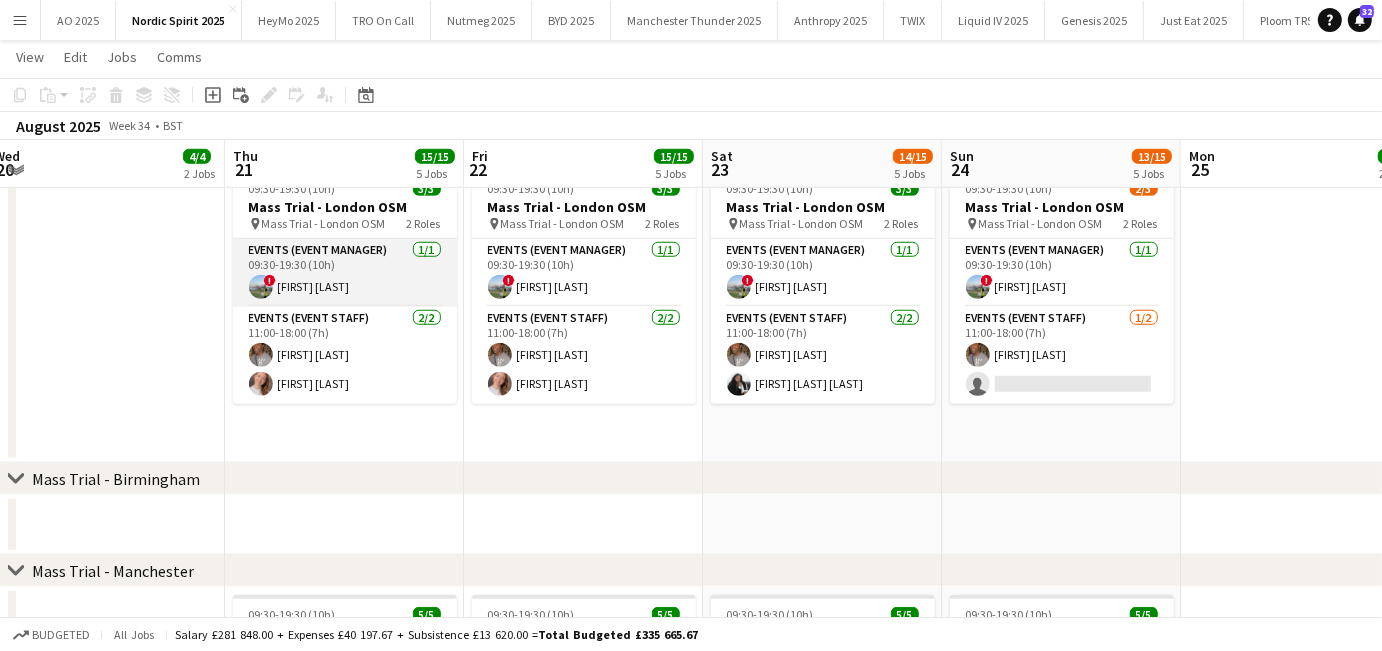 click on "Events (Event Manager)   1/1   09:30-19:30 (10h)
! [FIRST] [LAST]" at bounding box center [345, 273] 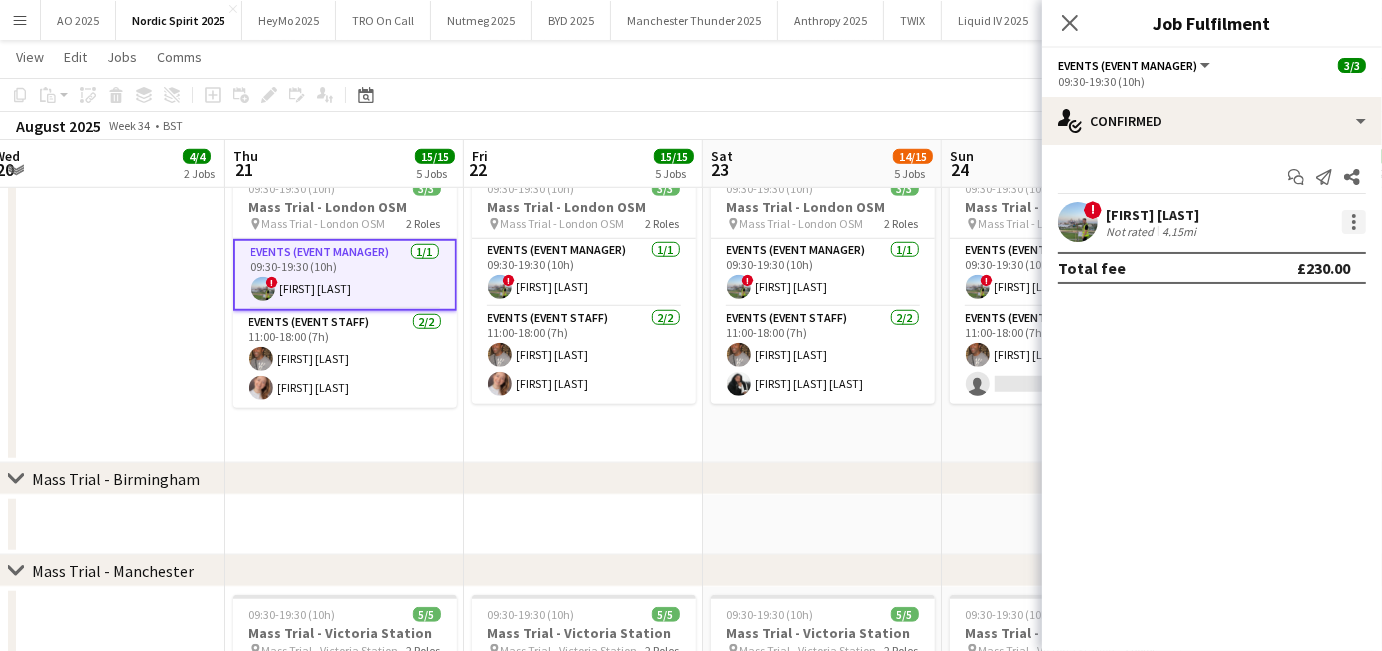 click at bounding box center (1354, 222) 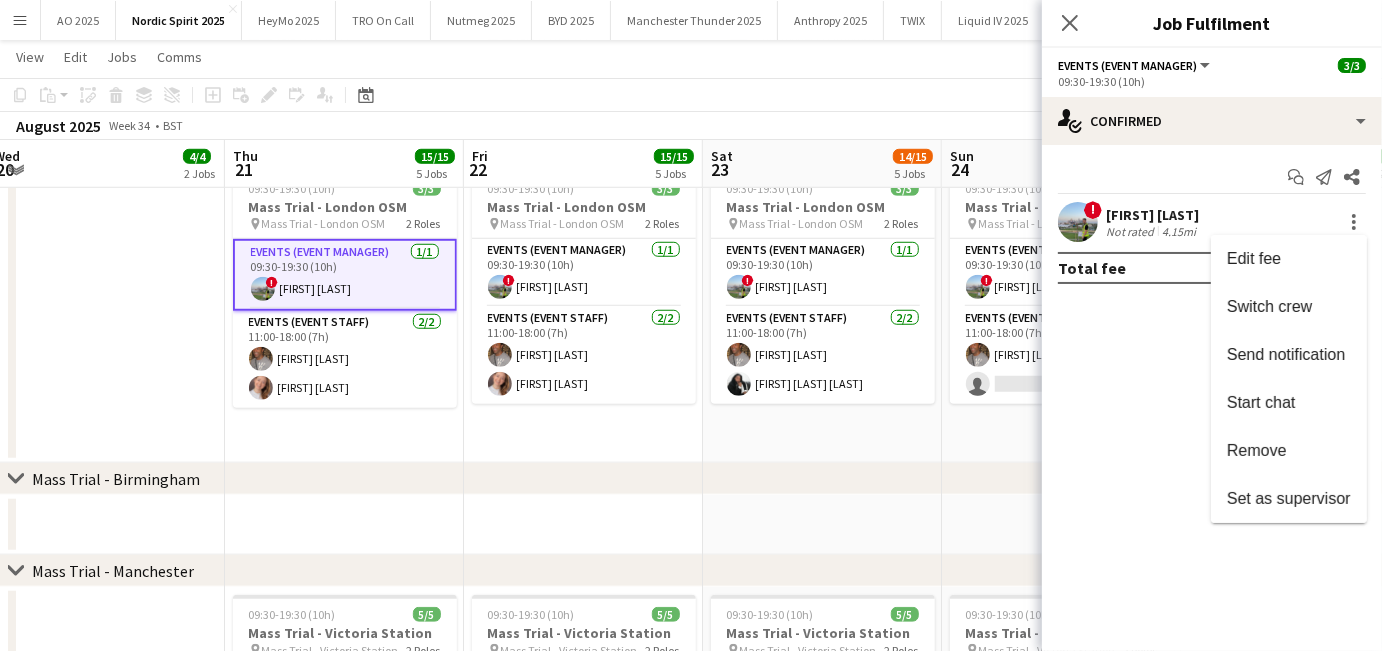 click at bounding box center [691, 325] 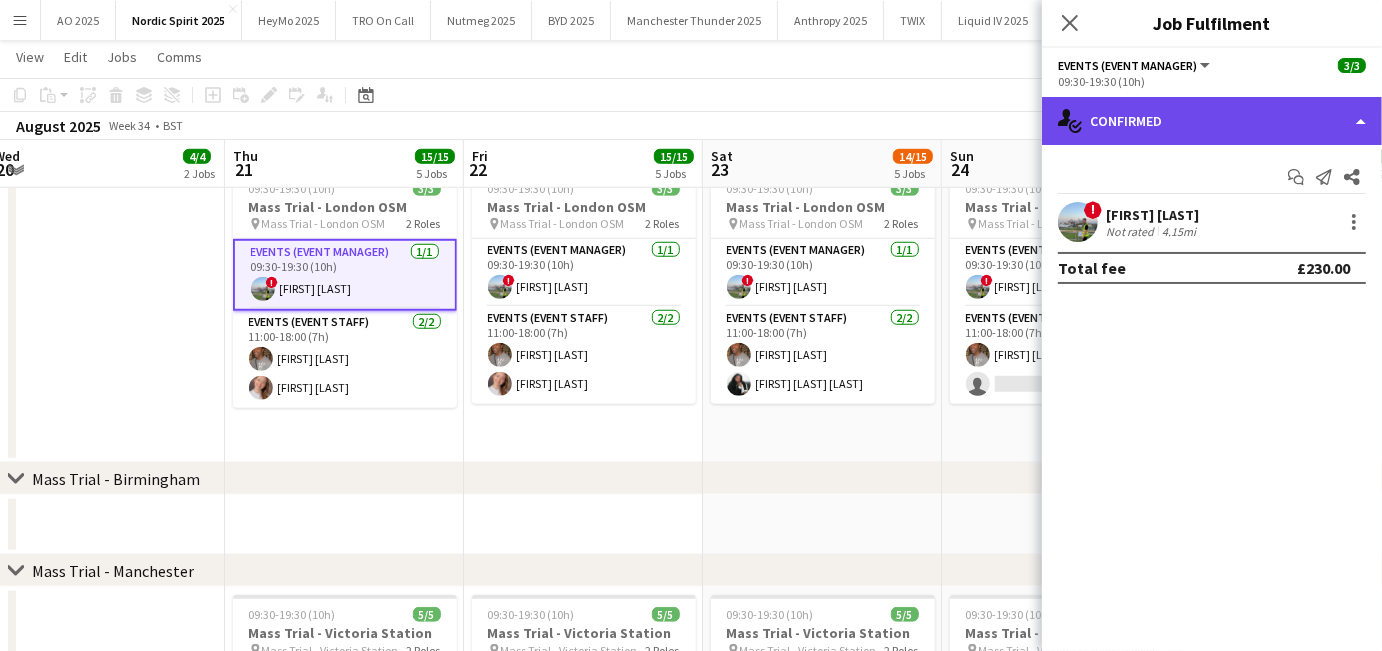 click on "single-neutral-actions-check-2
Confirmed" 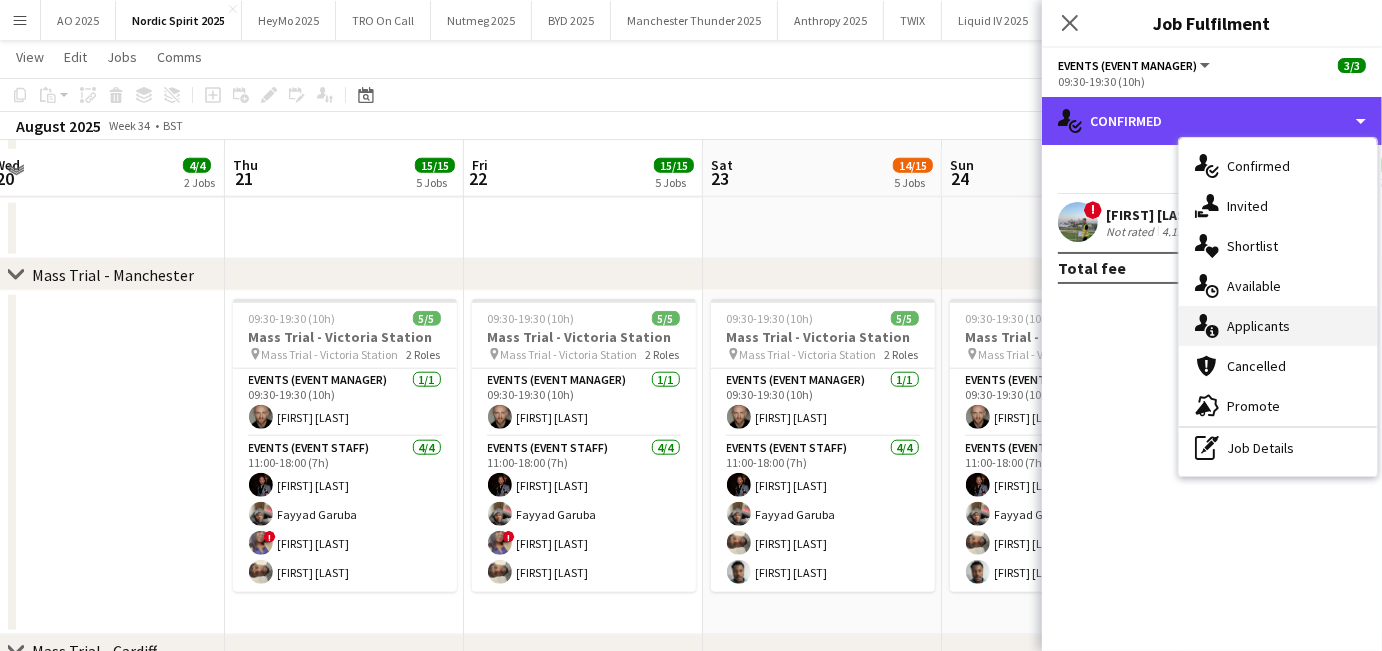 scroll, scrollTop: 1594, scrollLeft: 0, axis: vertical 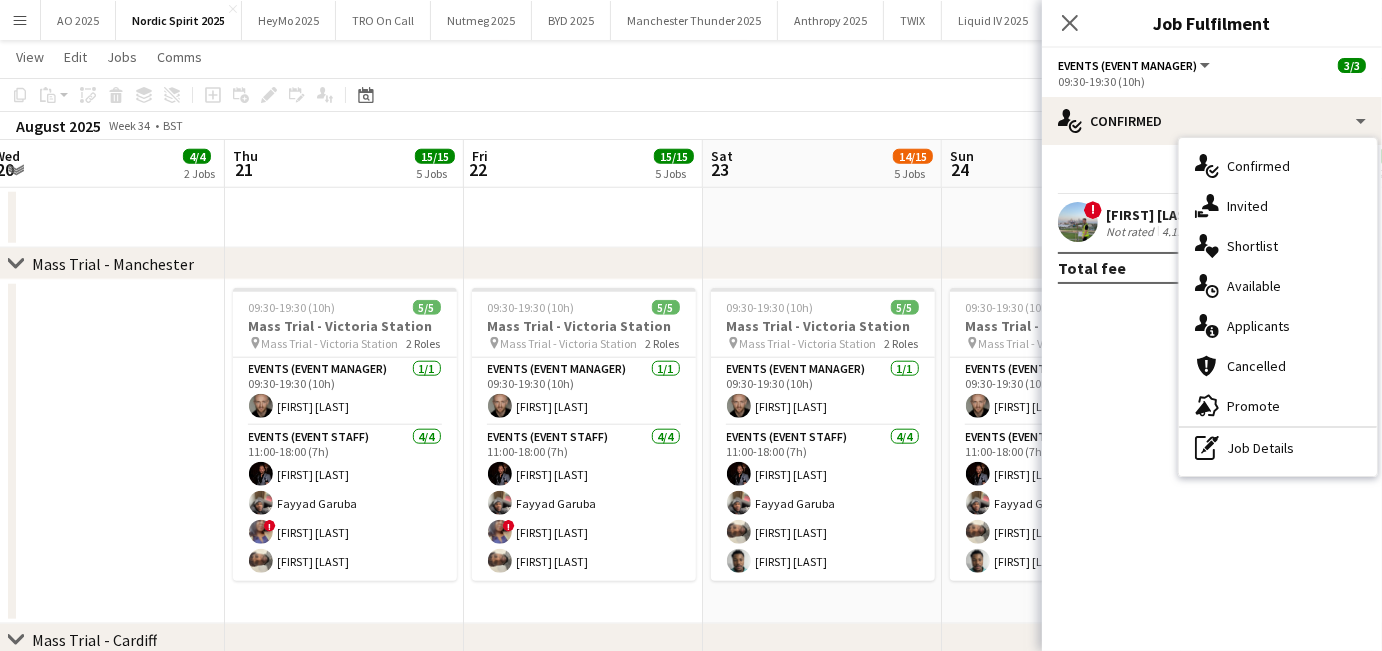 click on "! [FIRST] [LAST] Not rated   4.15mi   Total fee   £230.00" 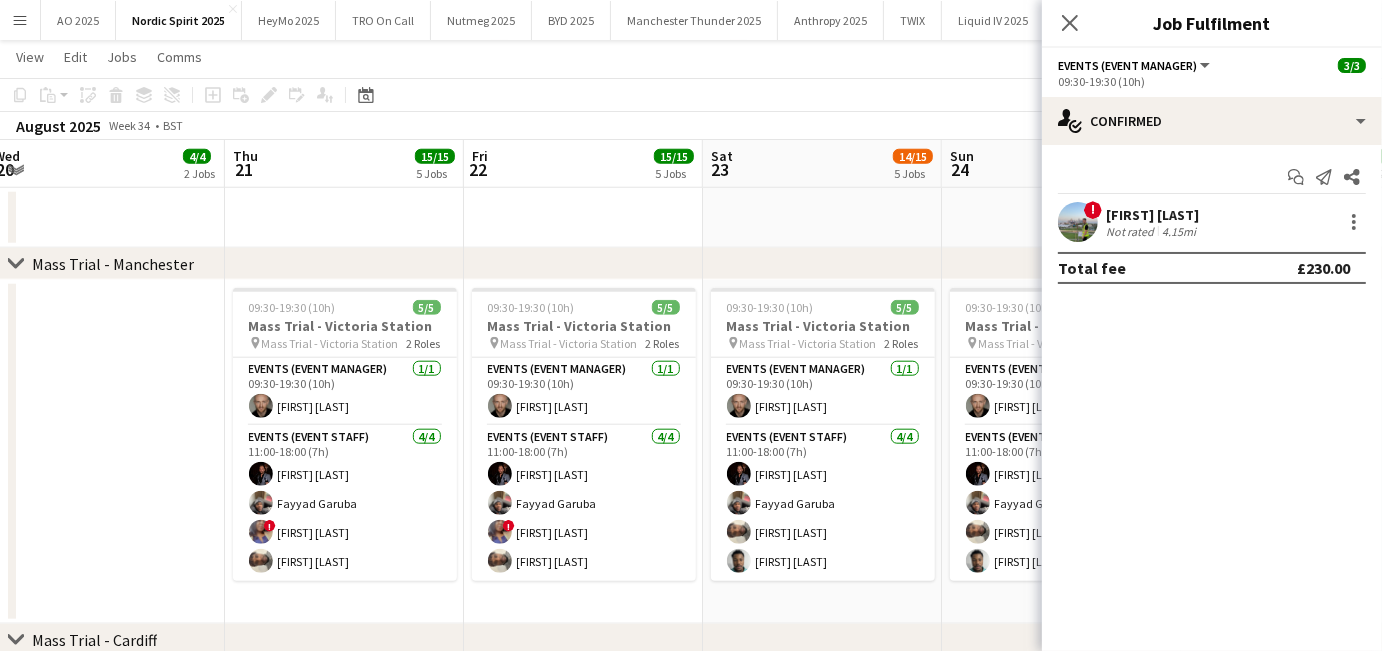 click on "[FIRST] [LAST]" at bounding box center (1153, 215) 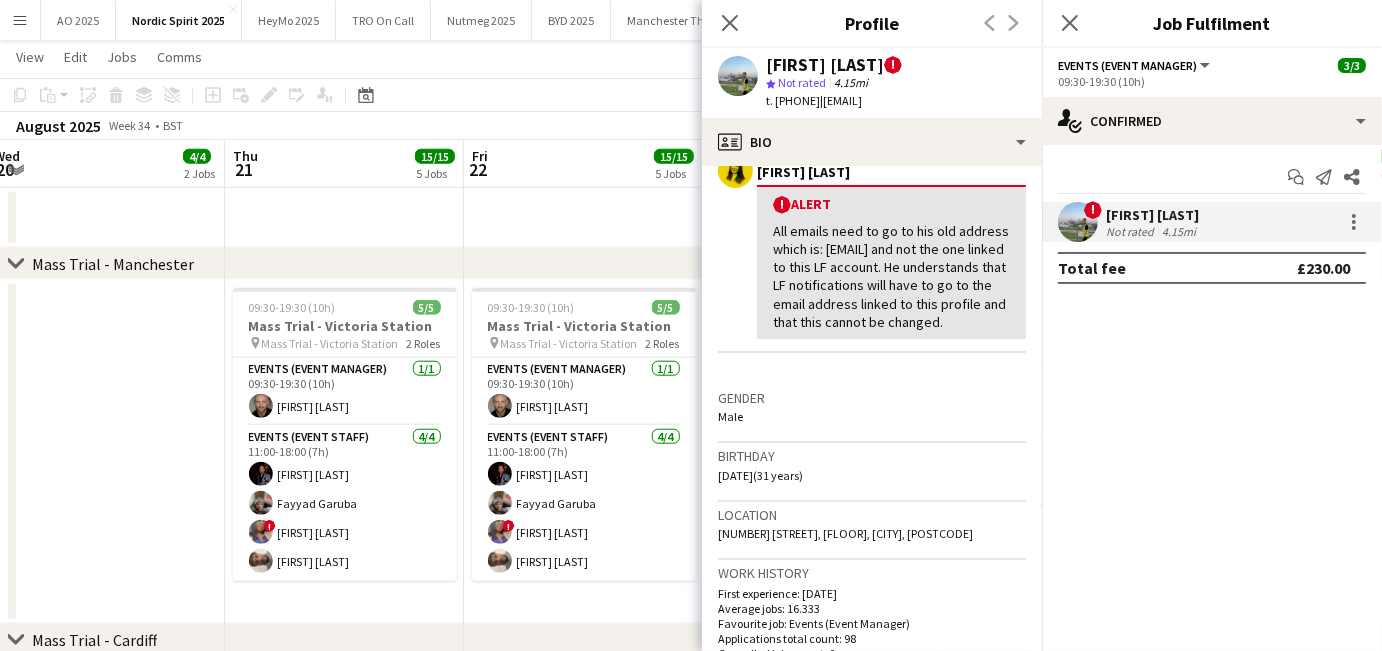 scroll, scrollTop: 388, scrollLeft: 0, axis: vertical 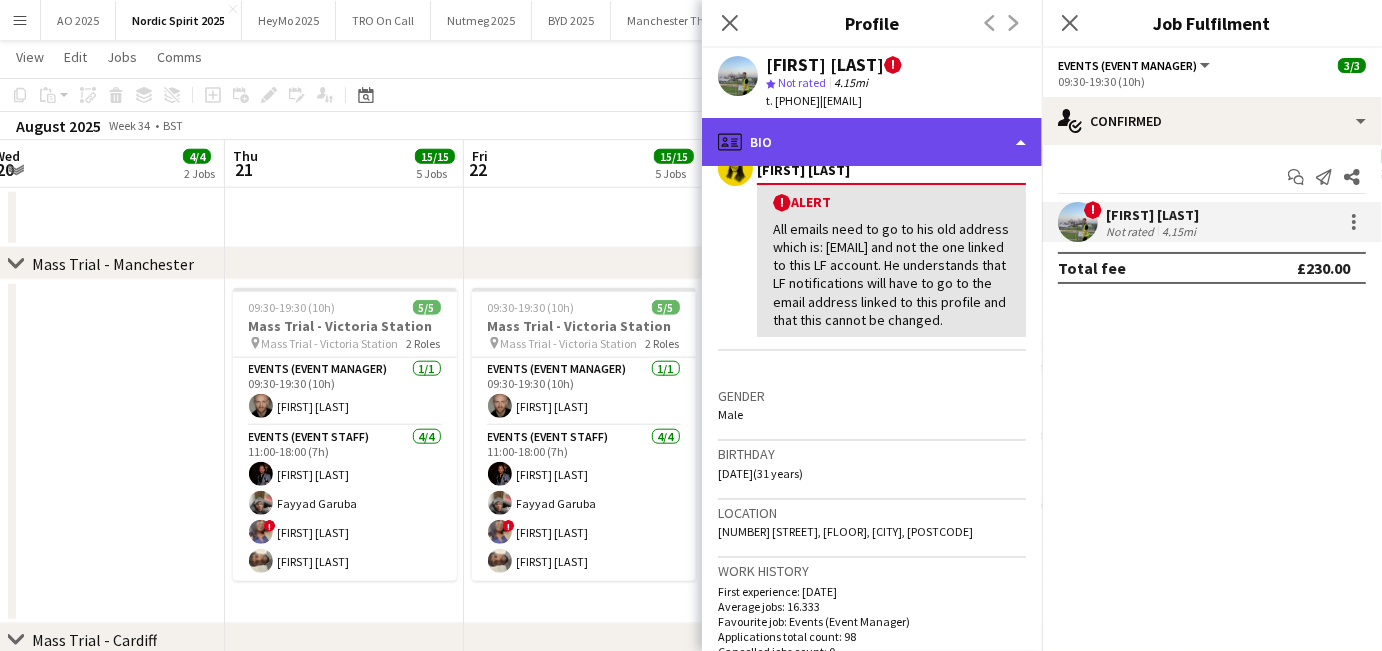 click on "profile
Bio" 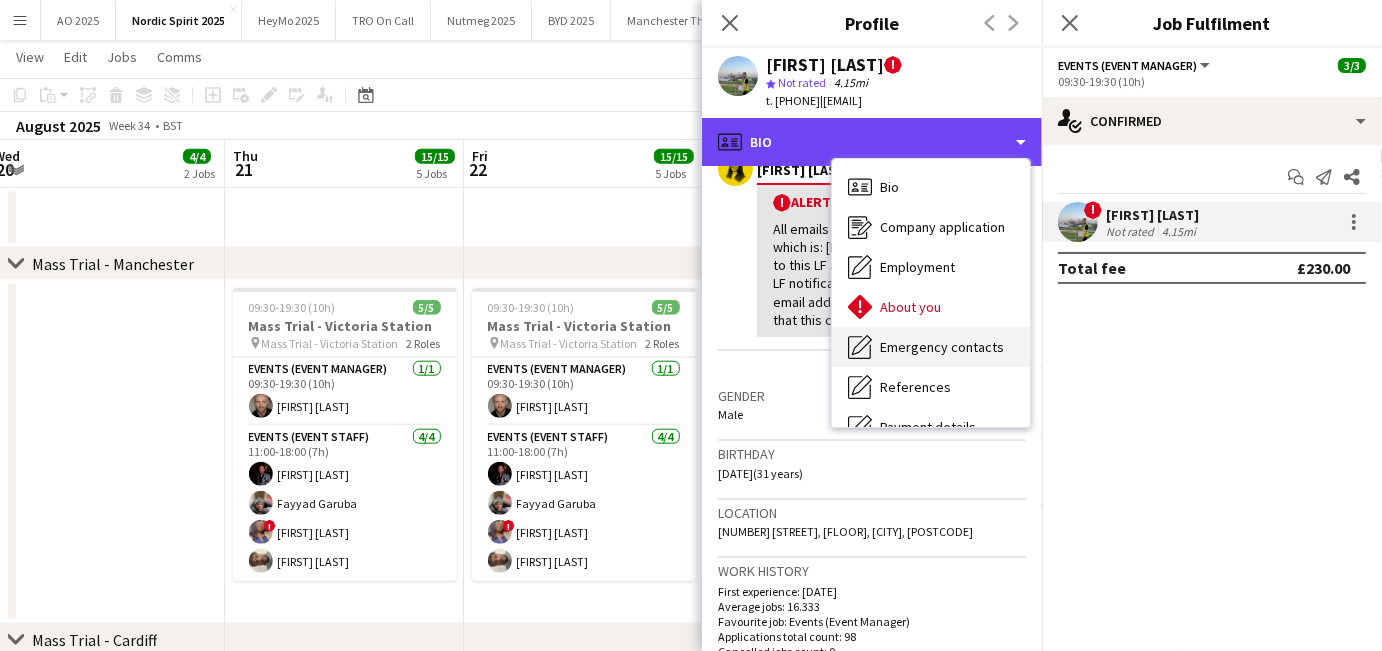 scroll, scrollTop: 267, scrollLeft: 0, axis: vertical 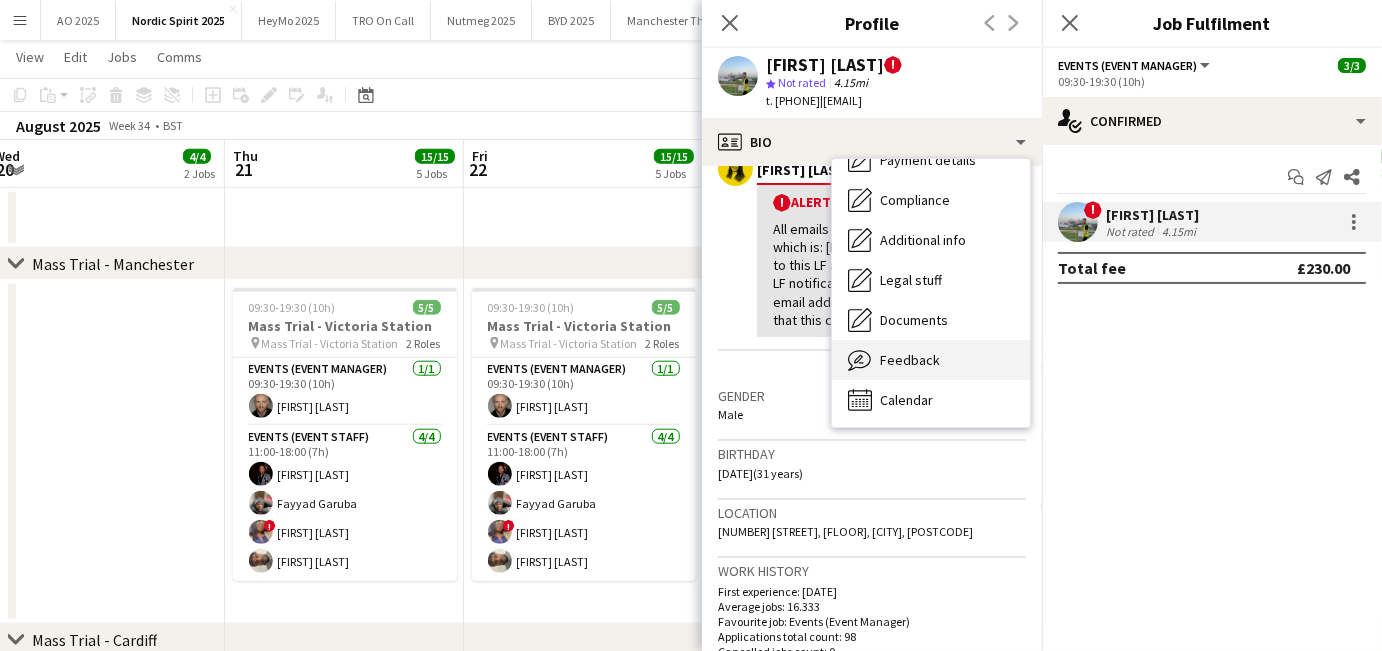 click on "Feedback
Feedback" at bounding box center (931, 360) 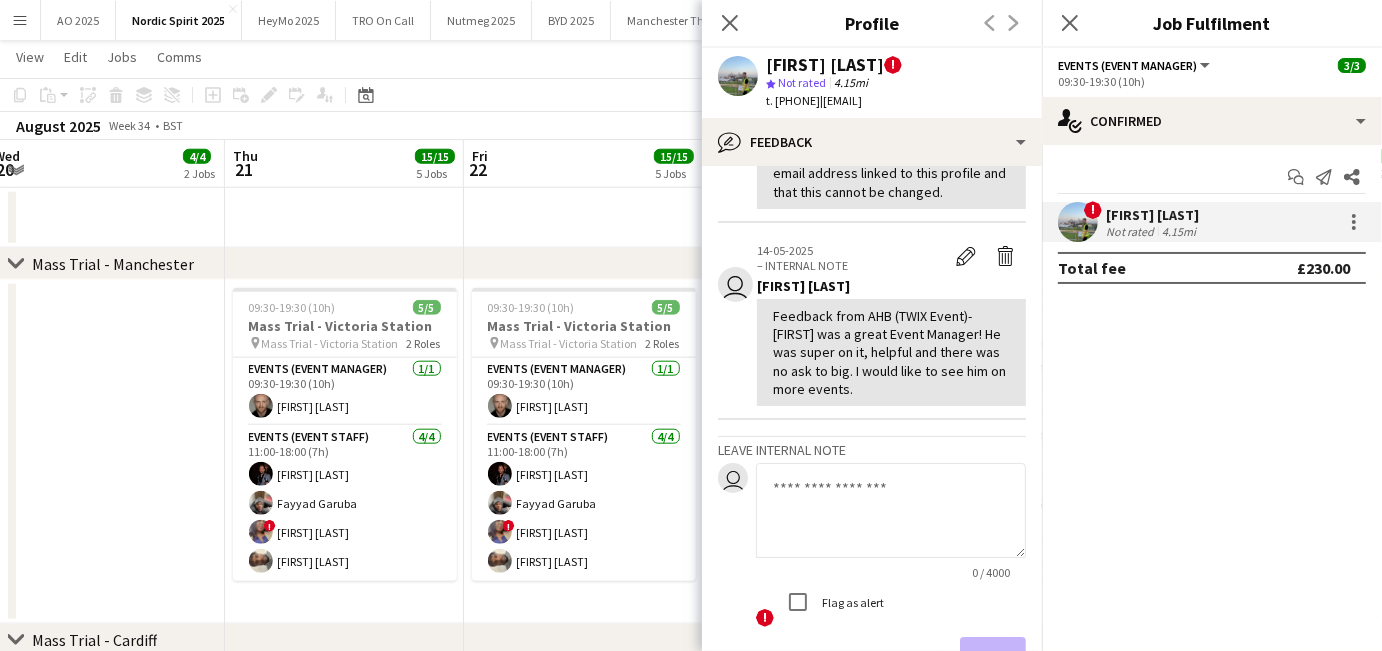 scroll, scrollTop: 343, scrollLeft: 0, axis: vertical 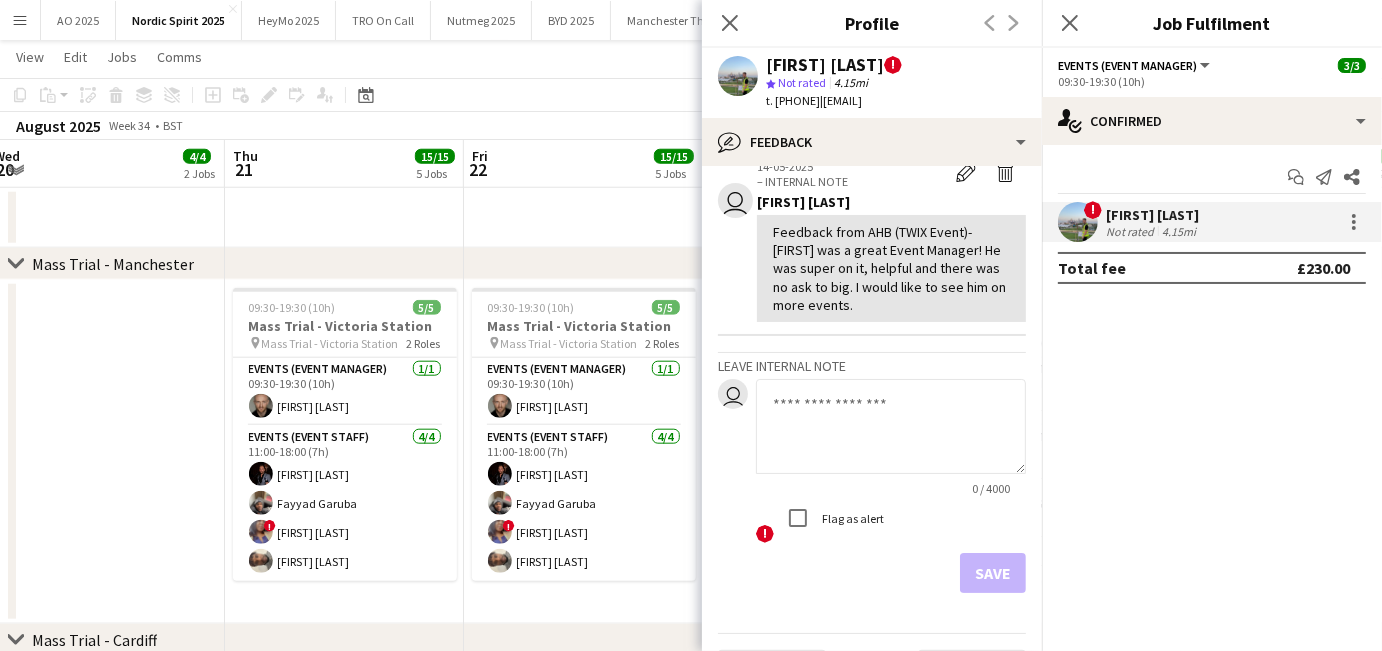 click 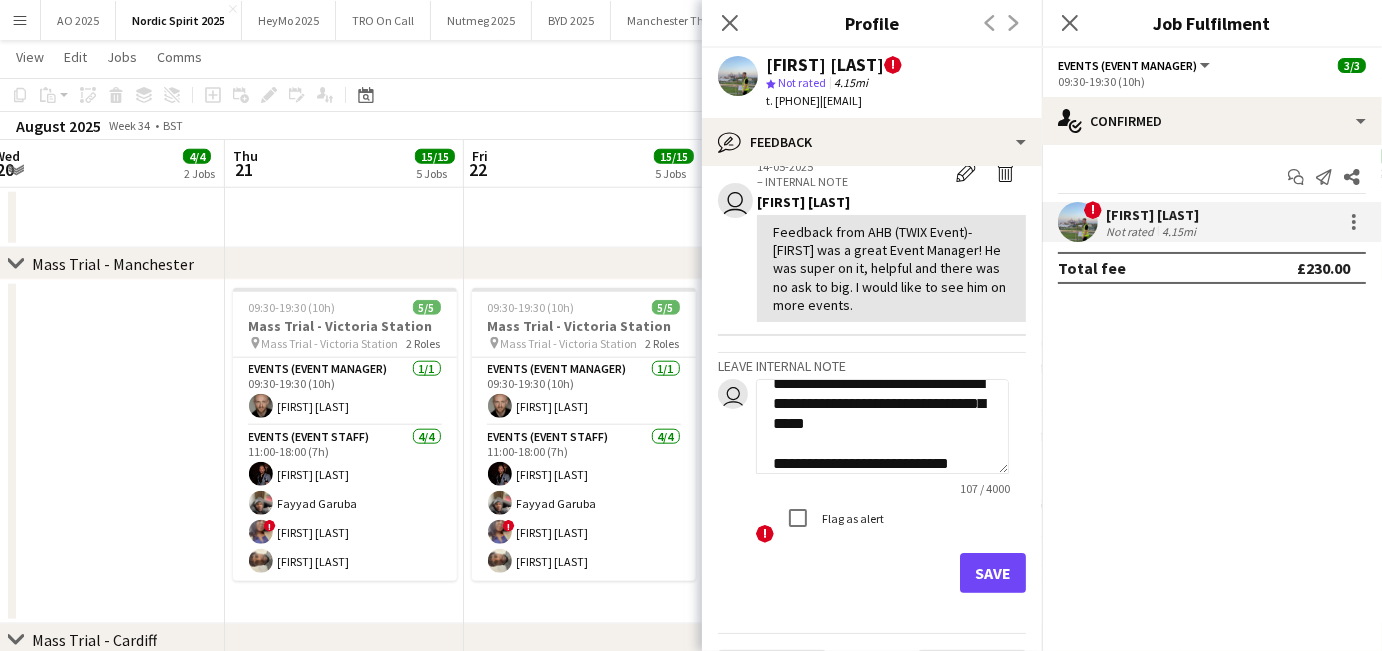 scroll, scrollTop: 40, scrollLeft: 0, axis: vertical 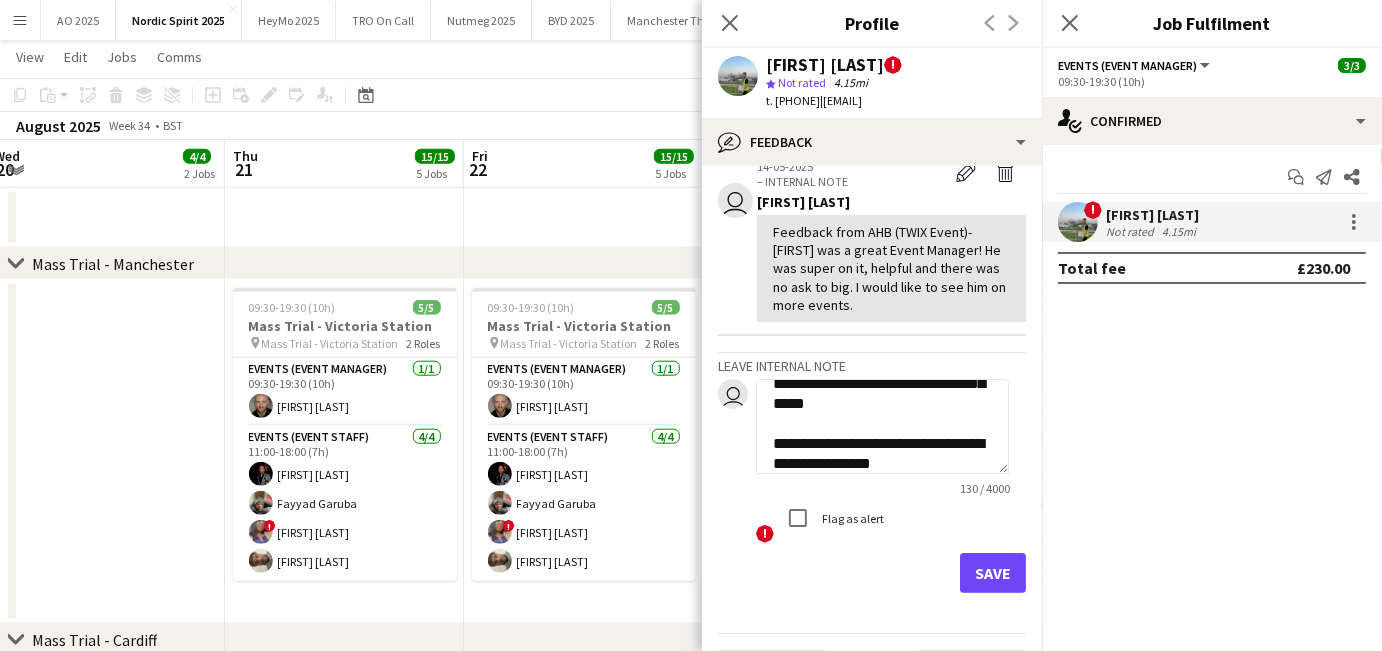 type on "**********" 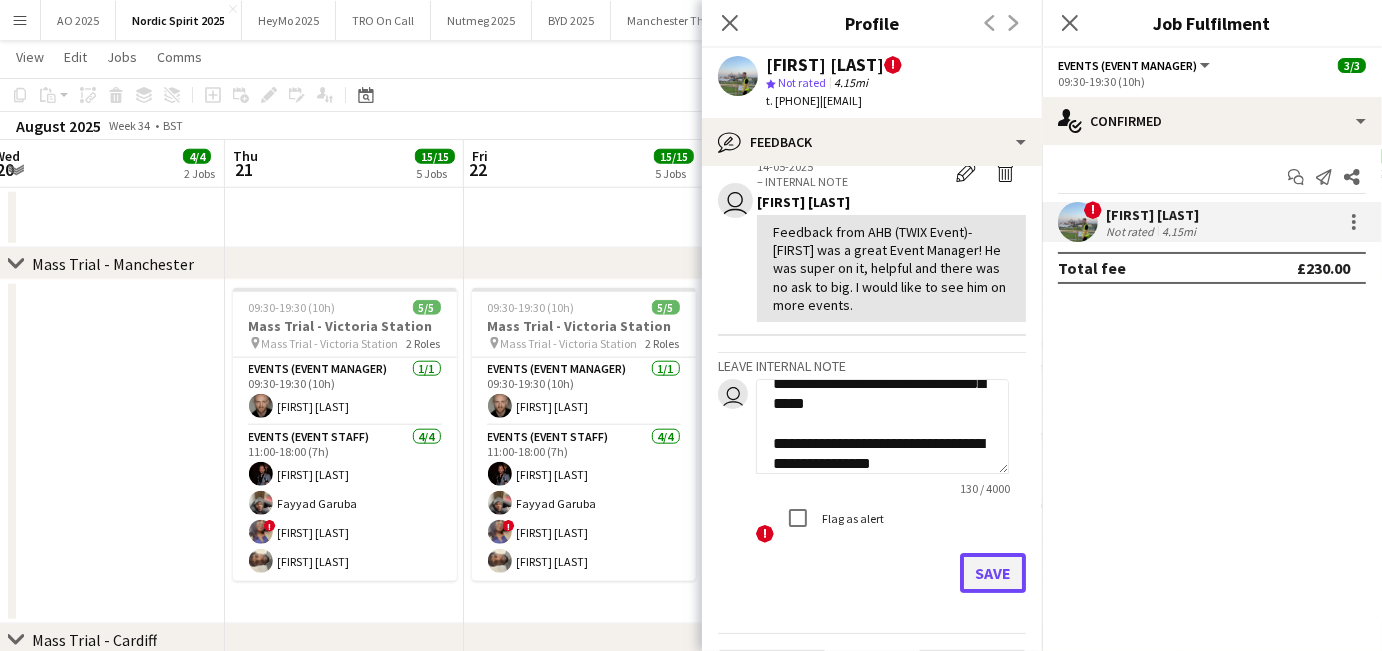 click on "Save" 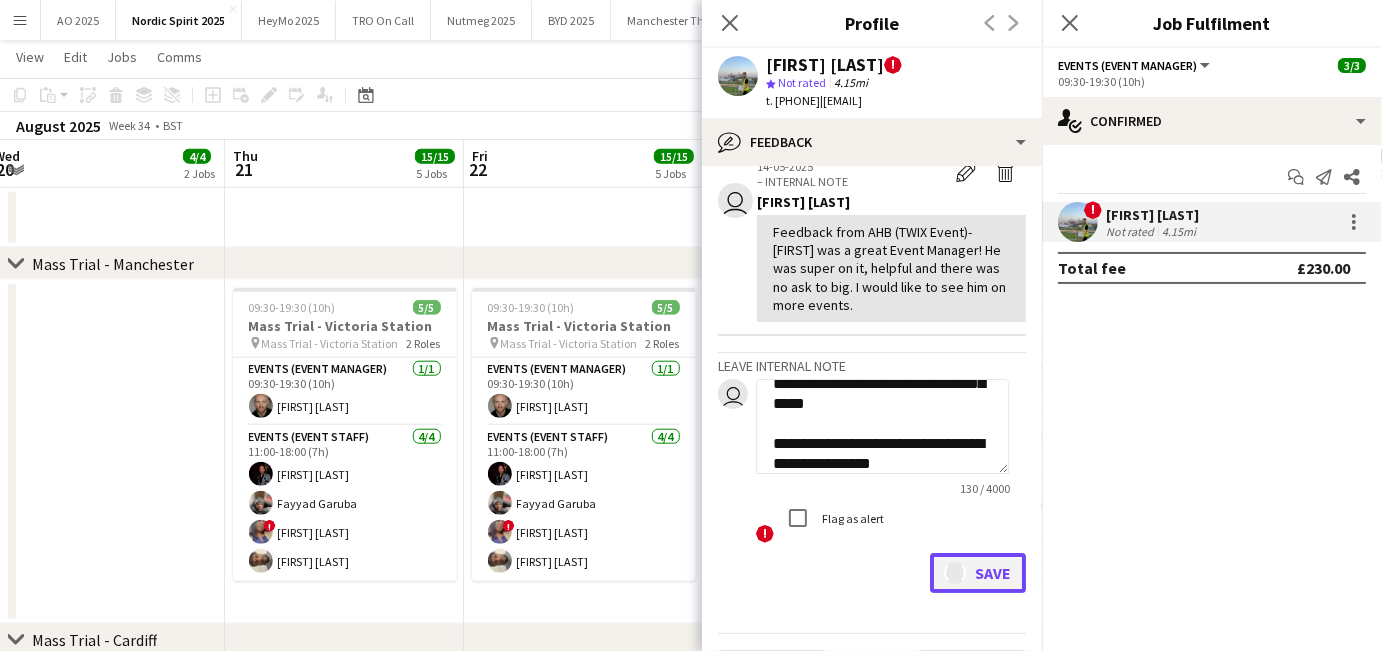 type 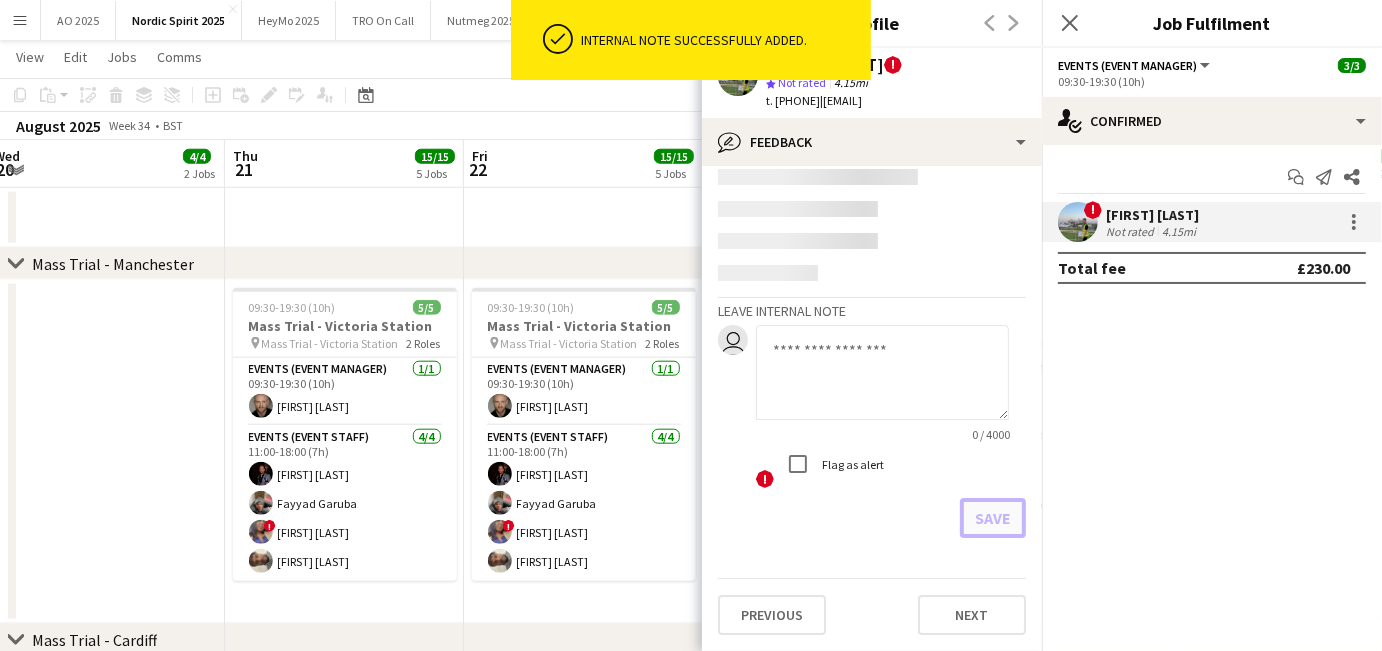 scroll, scrollTop: 0, scrollLeft: 0, axis: both 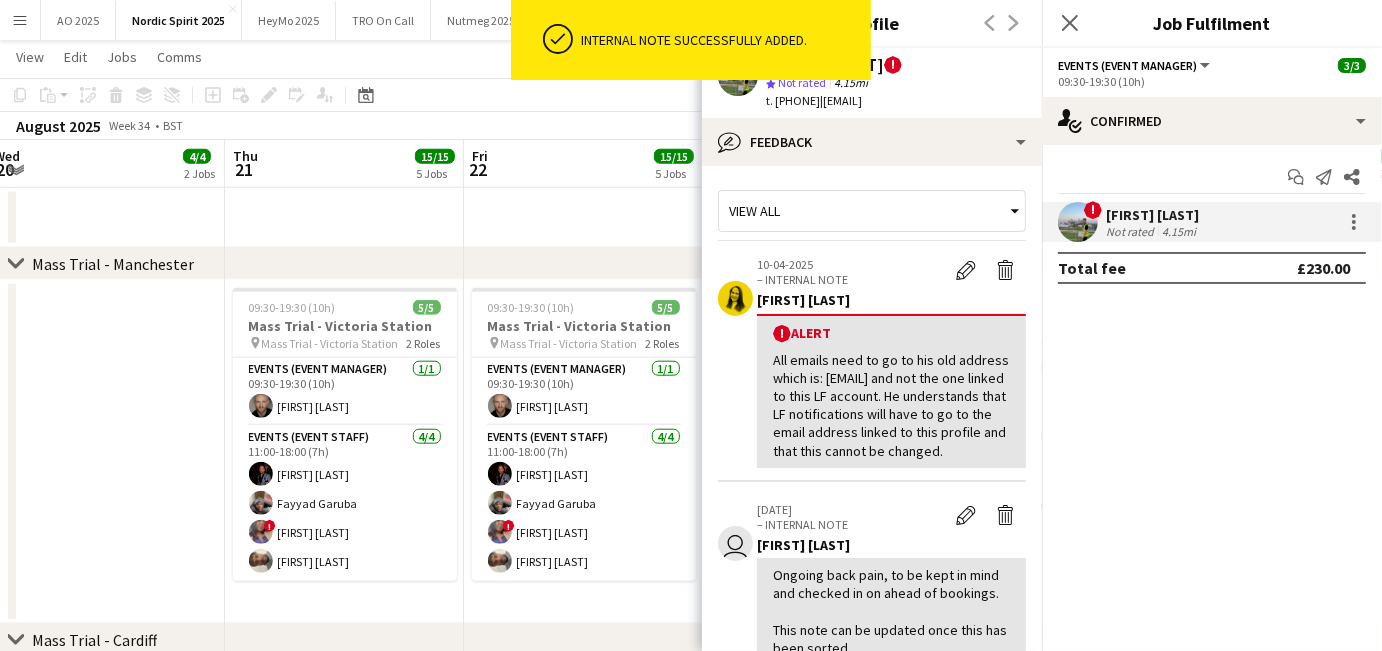 click 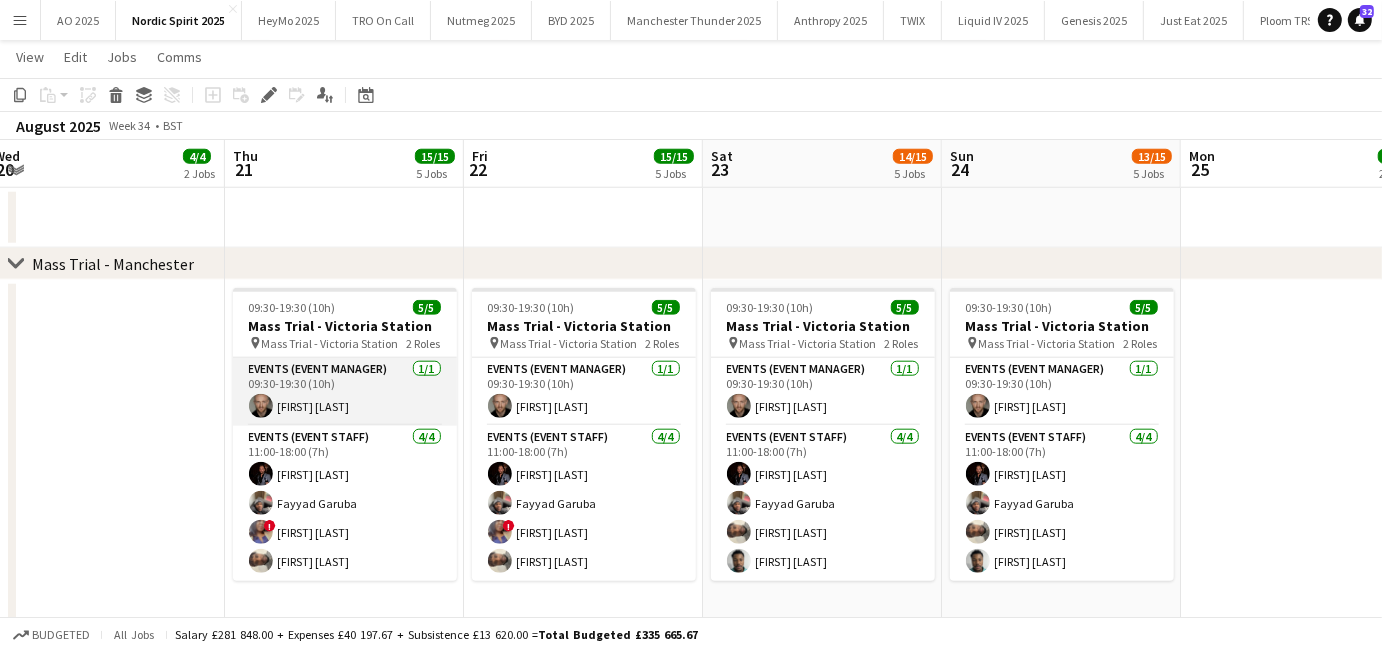 click on "Events (Event Manager)   1/1   09:30-19:30 (10h)
[FIRST] [LAST]" at bounding box center [345, 392] 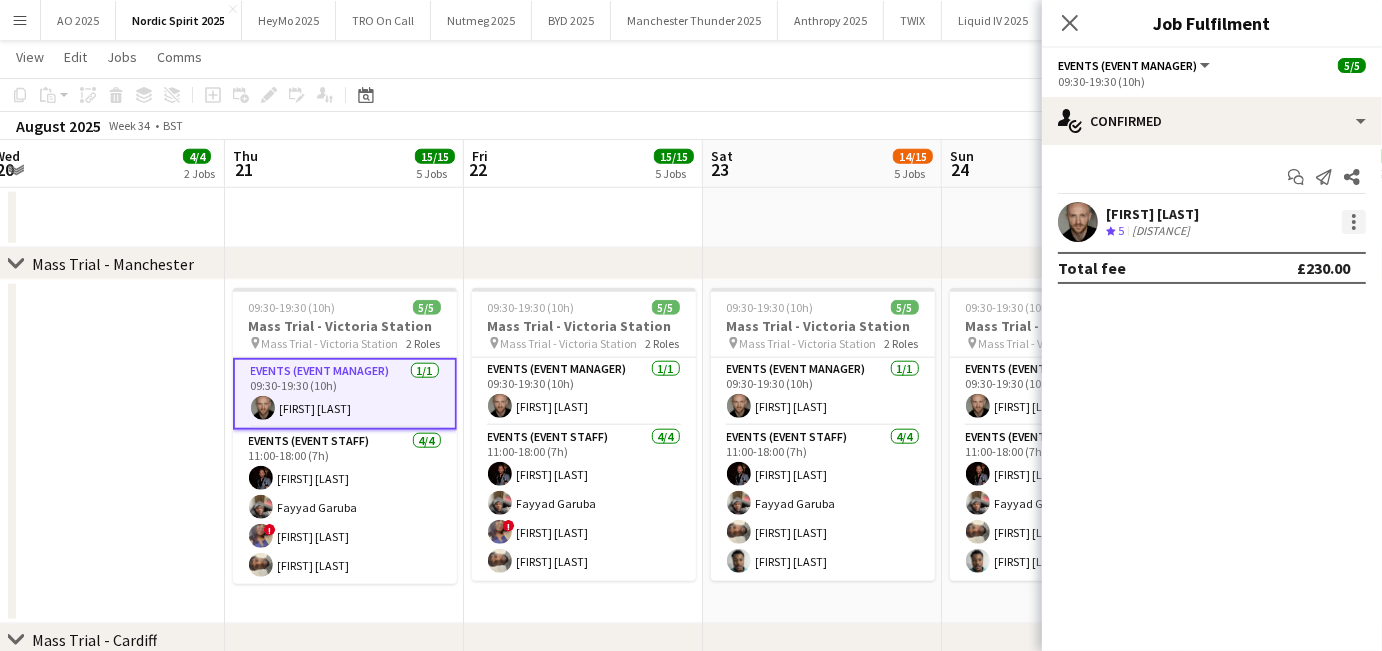 click at bounding box center [1354, 222] 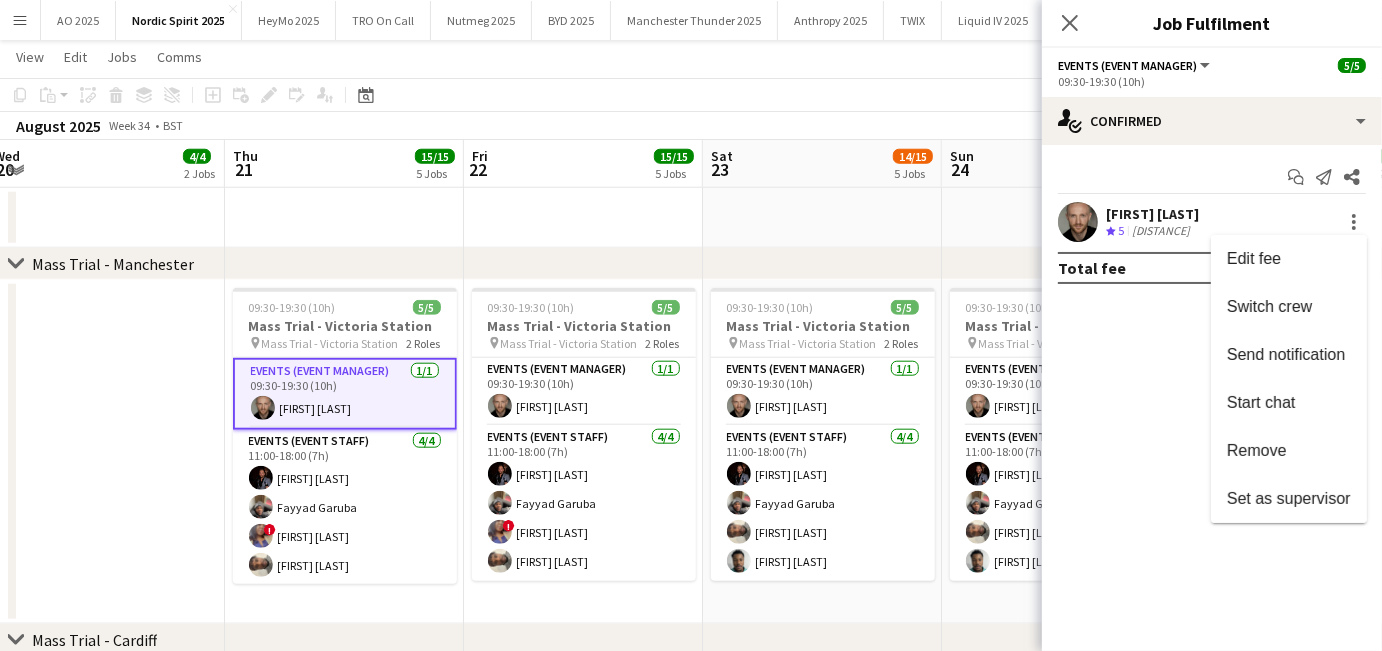 click at bounding box center [691, 325] 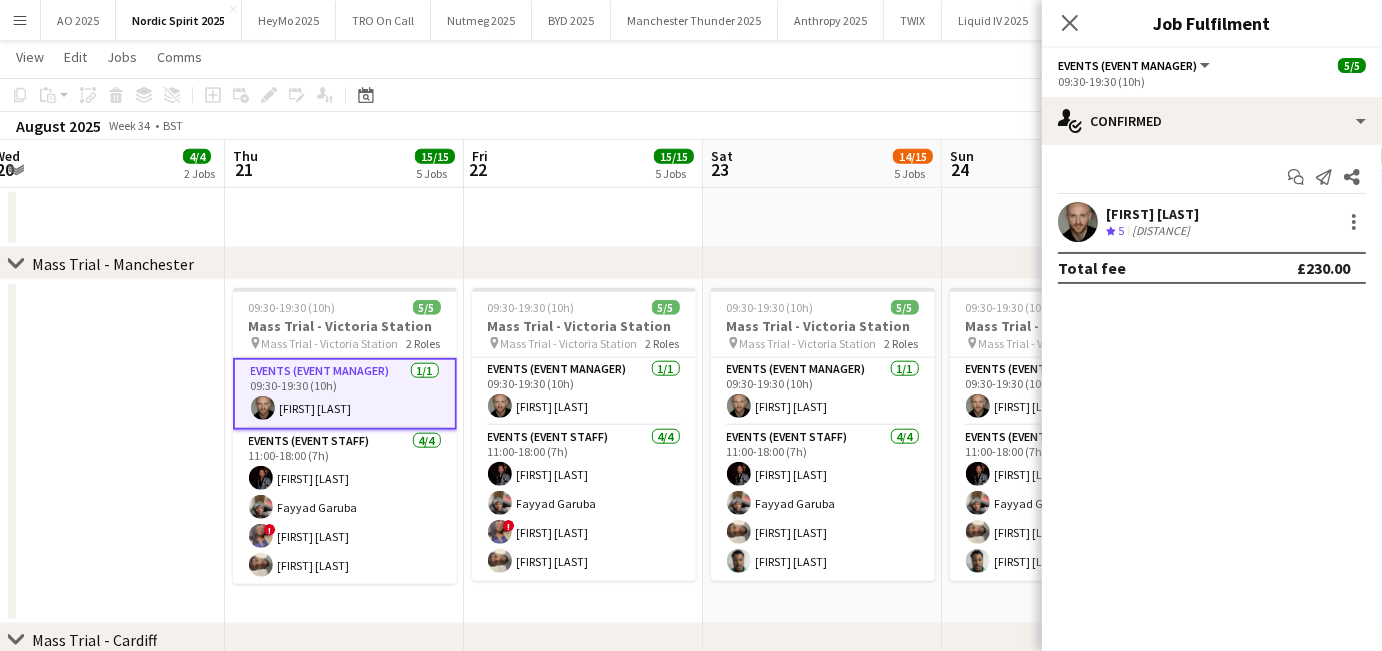 click on "[FIRST] [LAST]" at bounding box center [1152, 214] 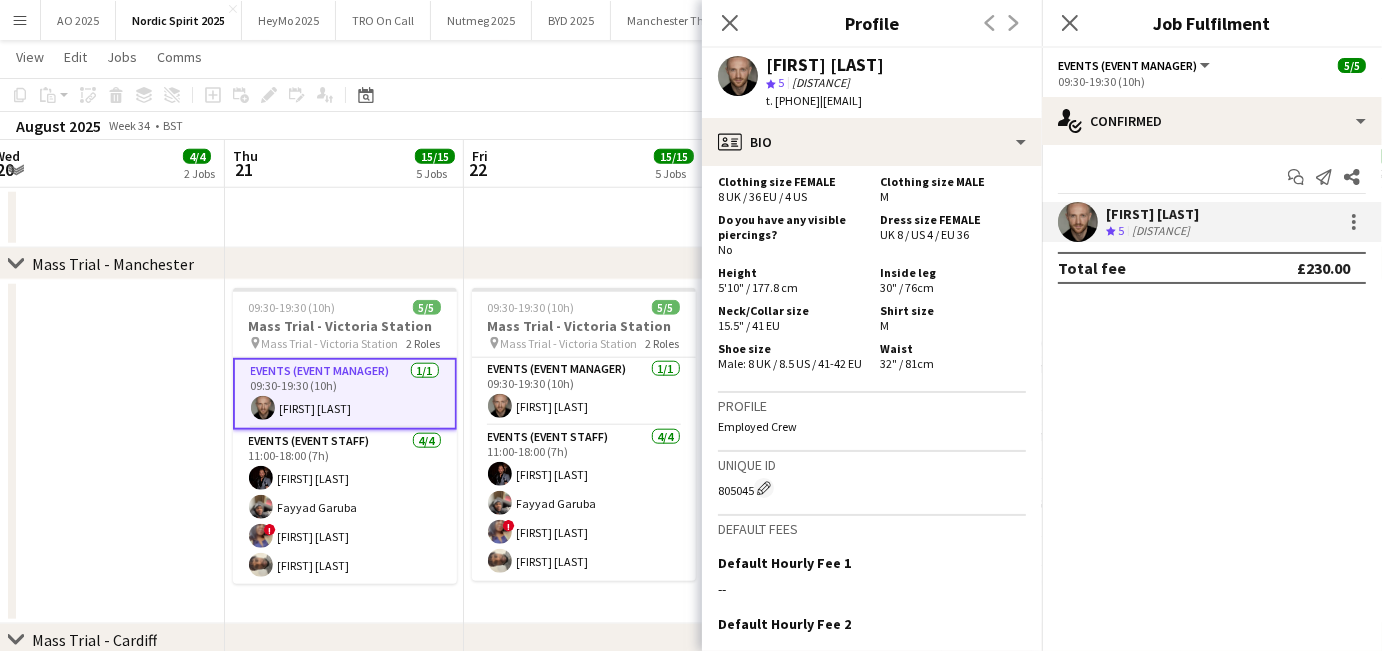 scroll, scrollTop: 1153, scrollLeft: 0, axis: vertical 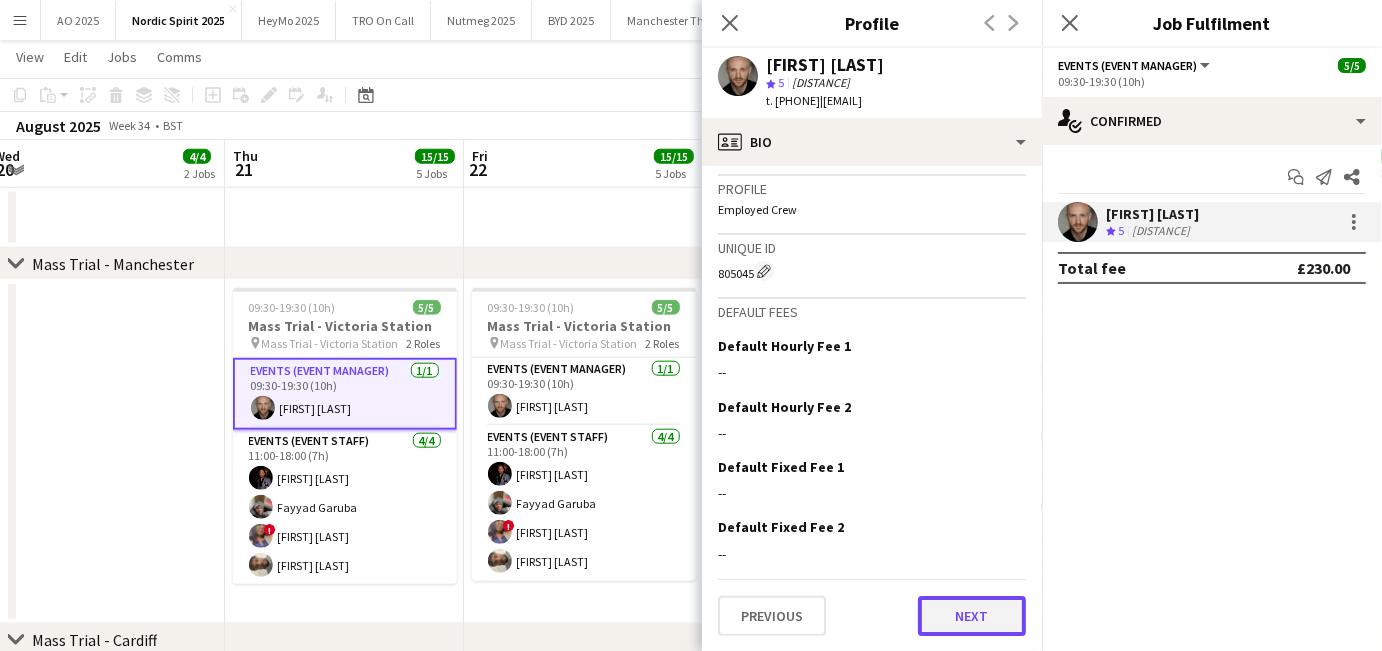 click on "Next" 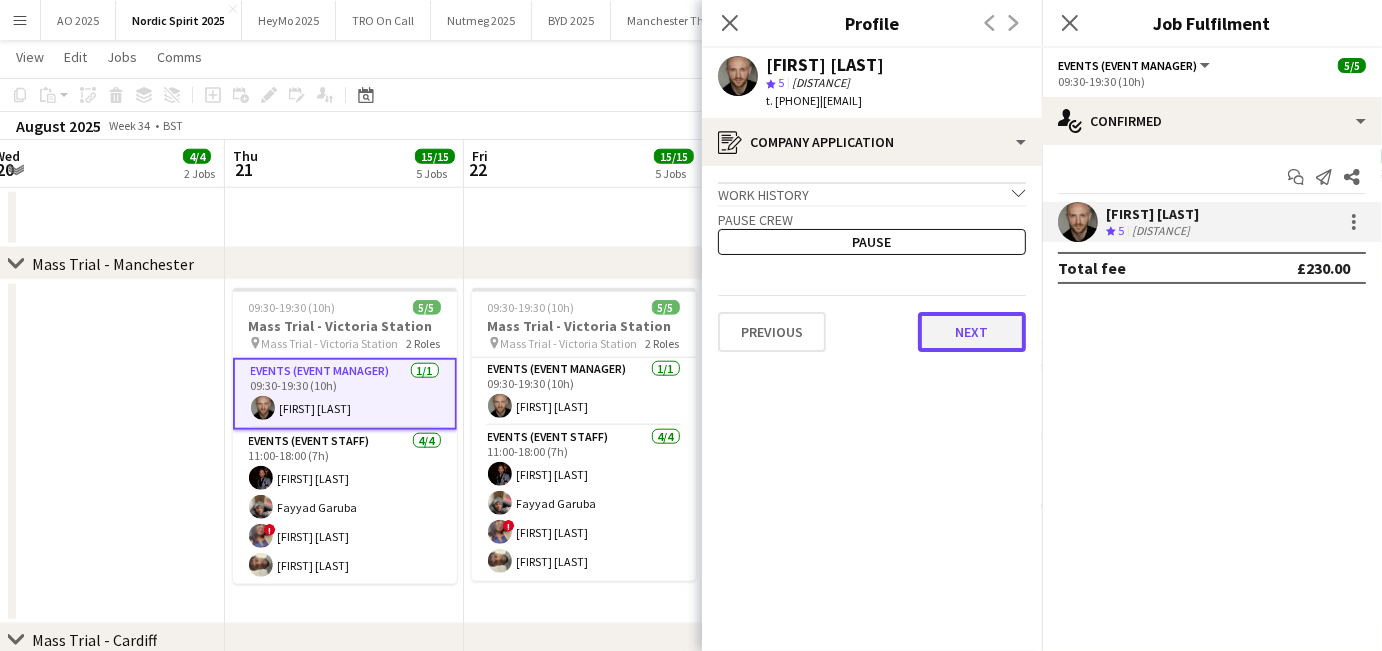click on "Next" 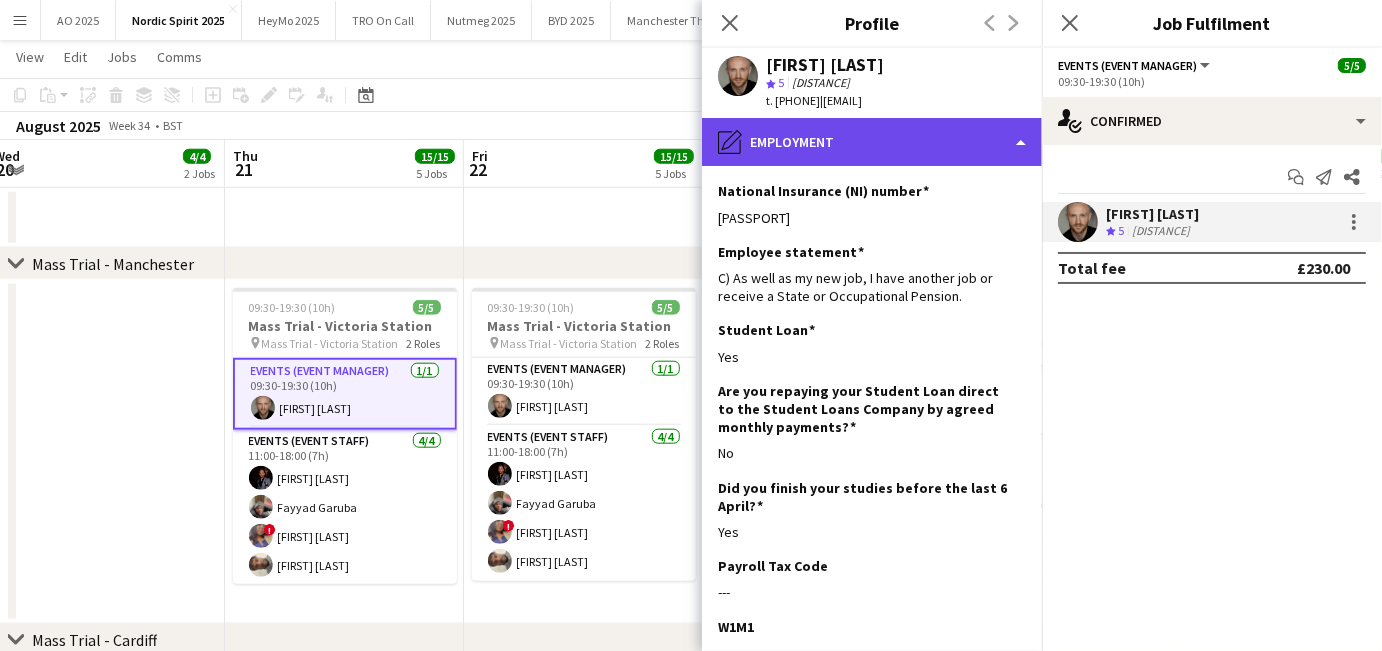 click on "pencil4
Employment" 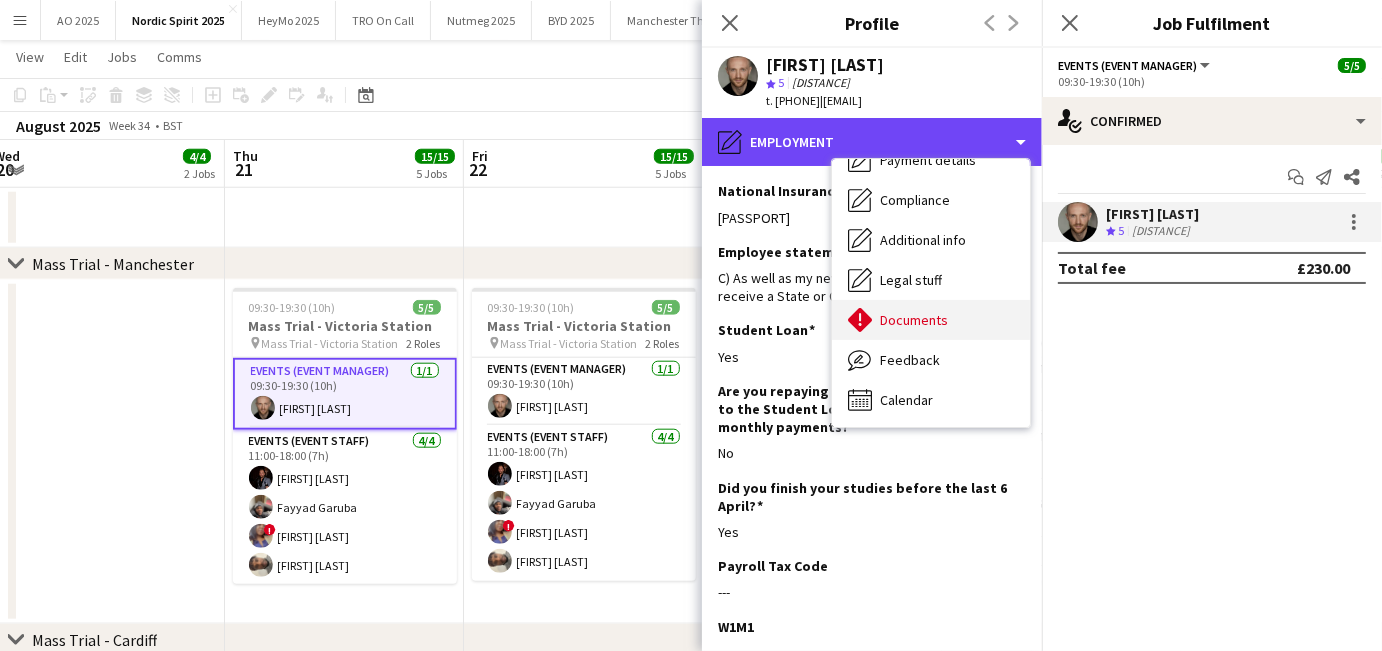 scroll, scrollTop: 245, scrollLeft: 0, axis: vertical 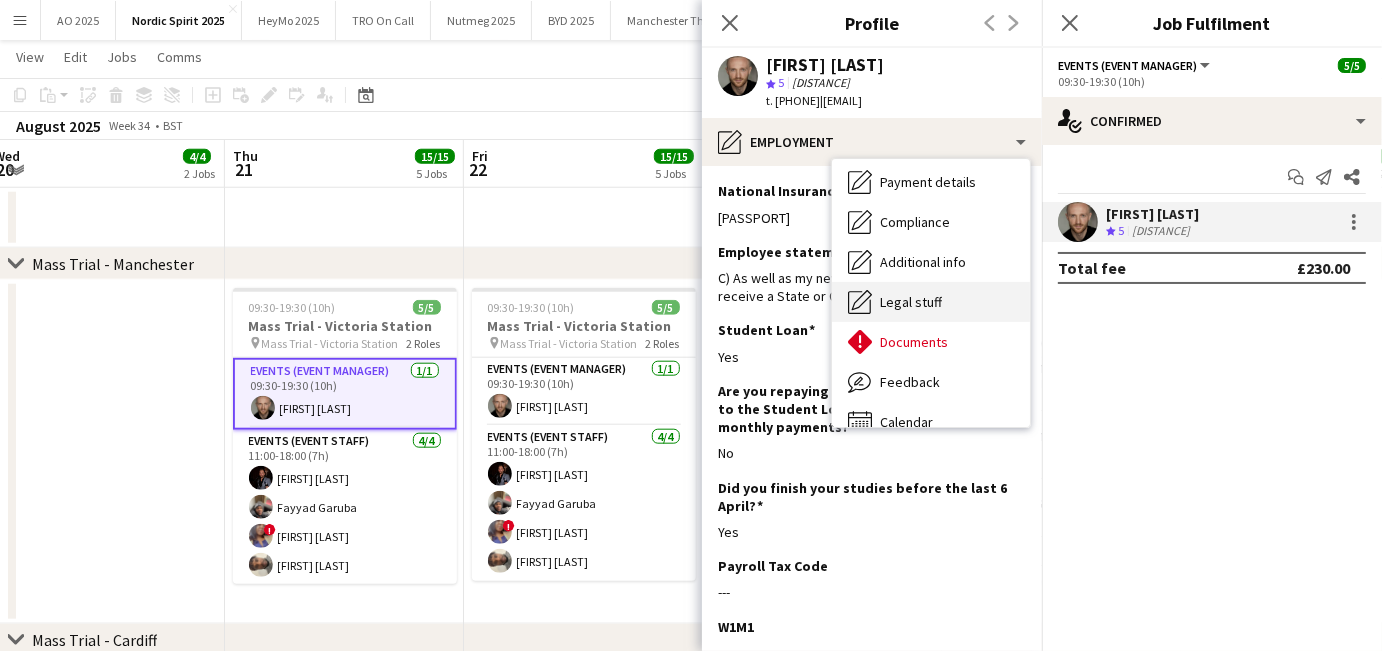click on "Legal stuff
Legal stuff" at bounding box center (931, 302) 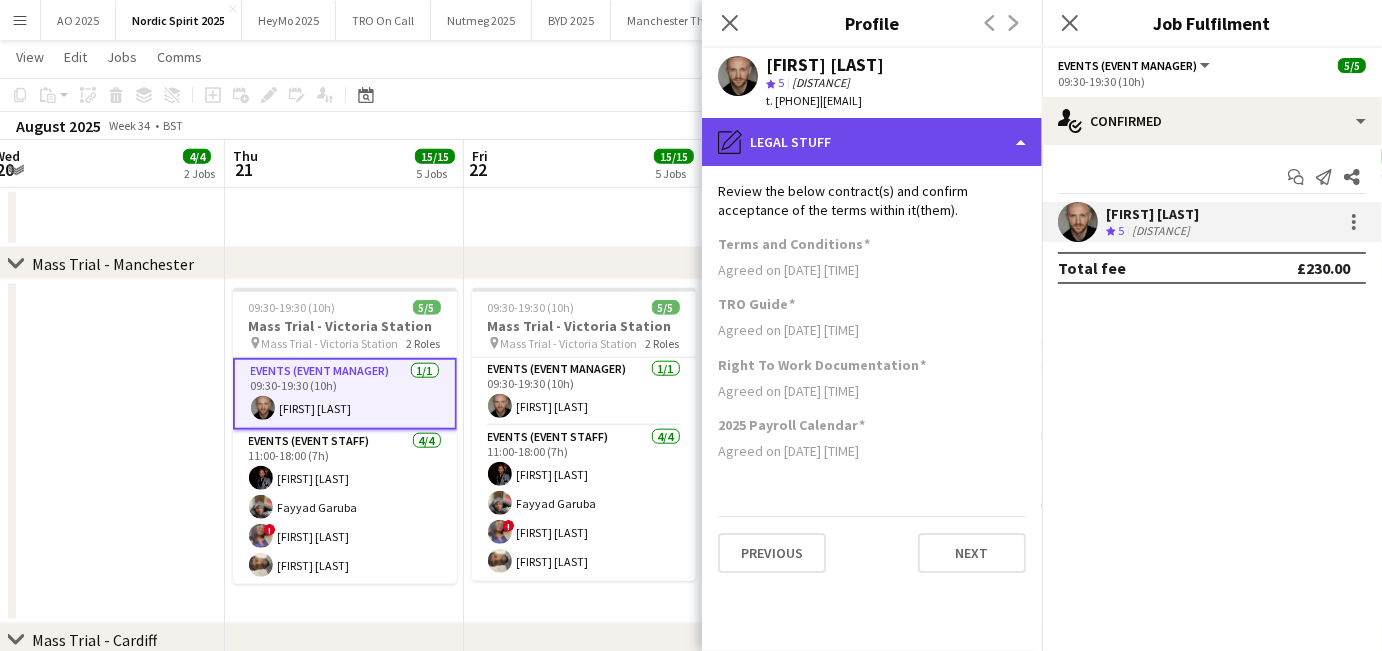 click on "pencil4
Legal stuff" 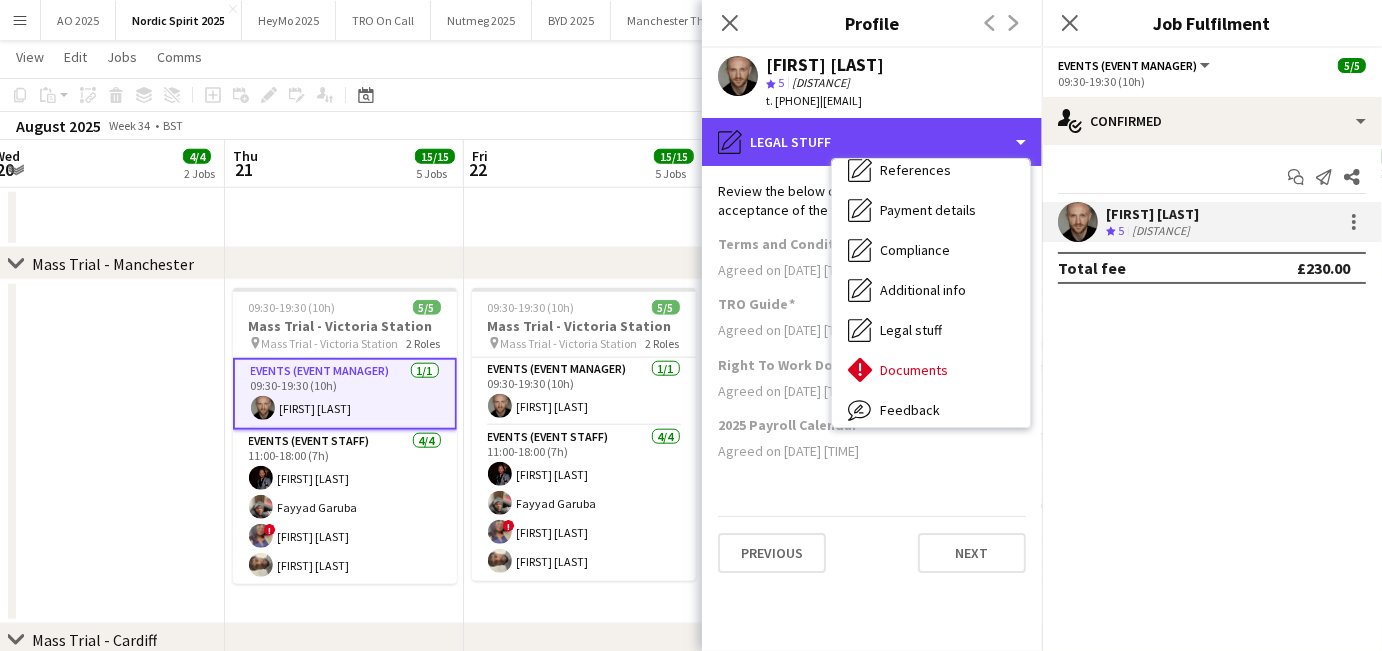 scroll, scrollTop: 267, scrollLeft: 0, axis: vertical 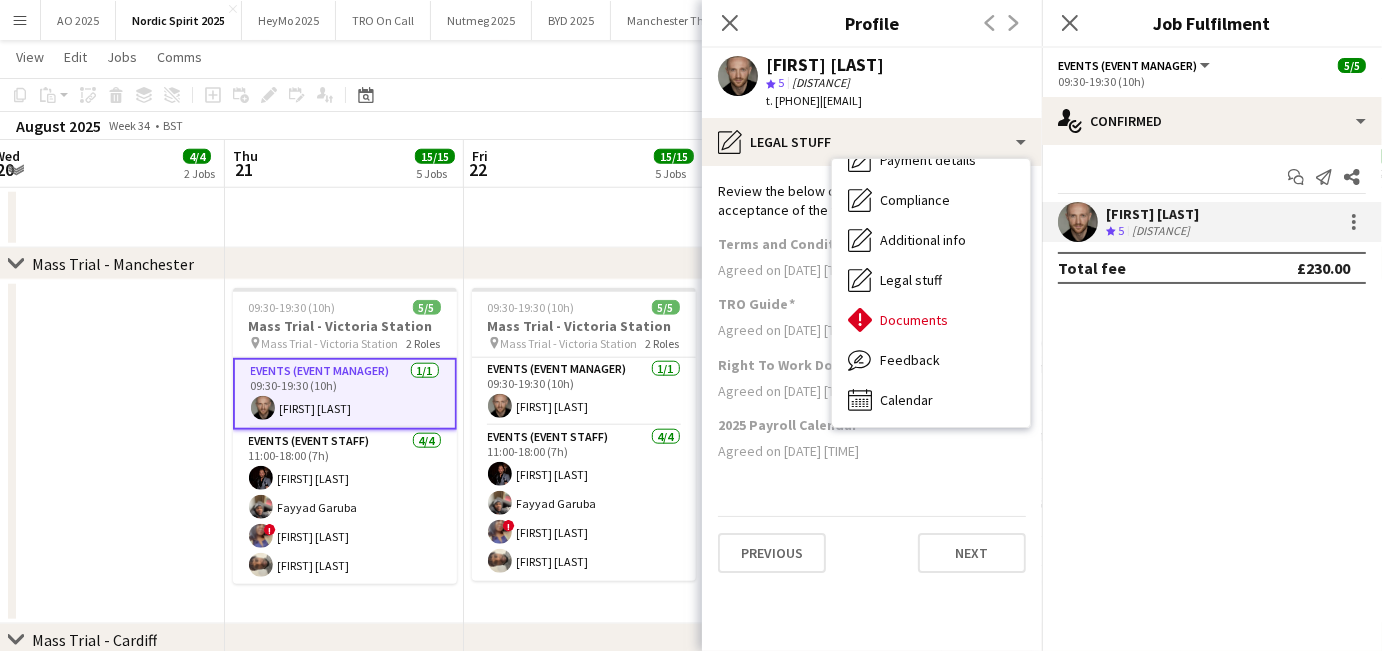 click at bounding box center (105, 452) 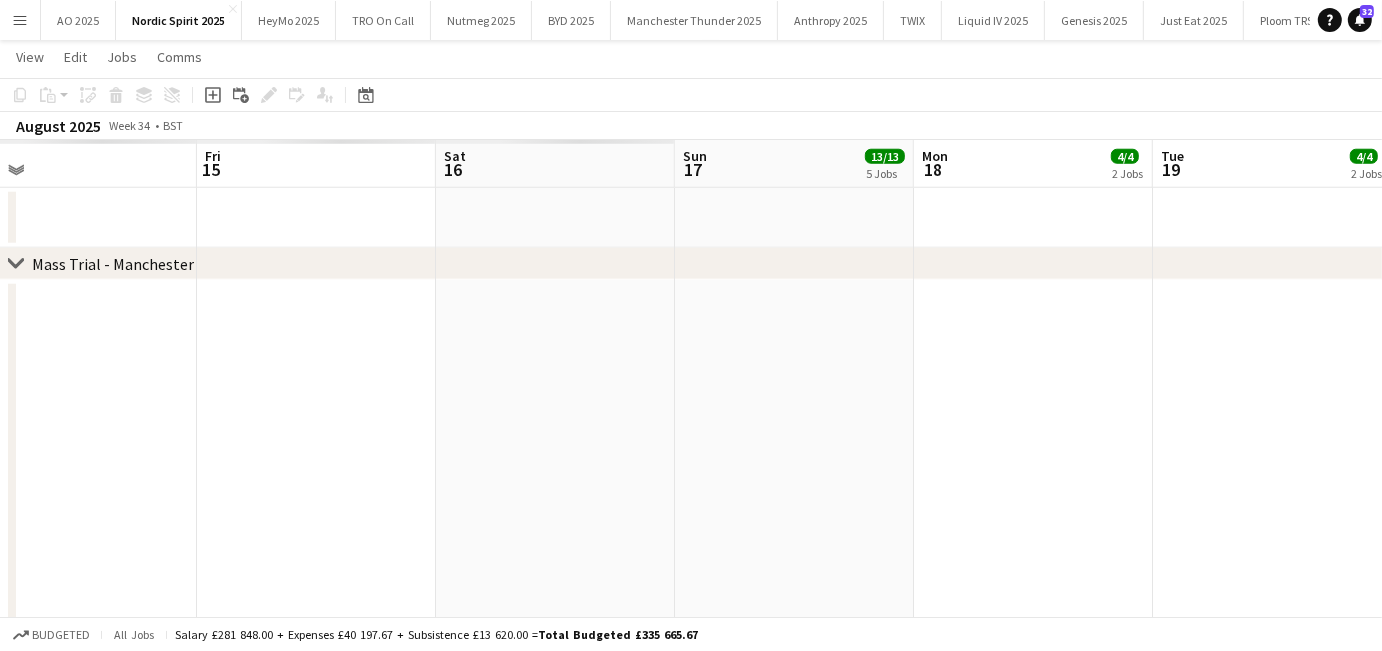 scroll, scrollTop: 0, scrollLeft: 601, axis: horizontal 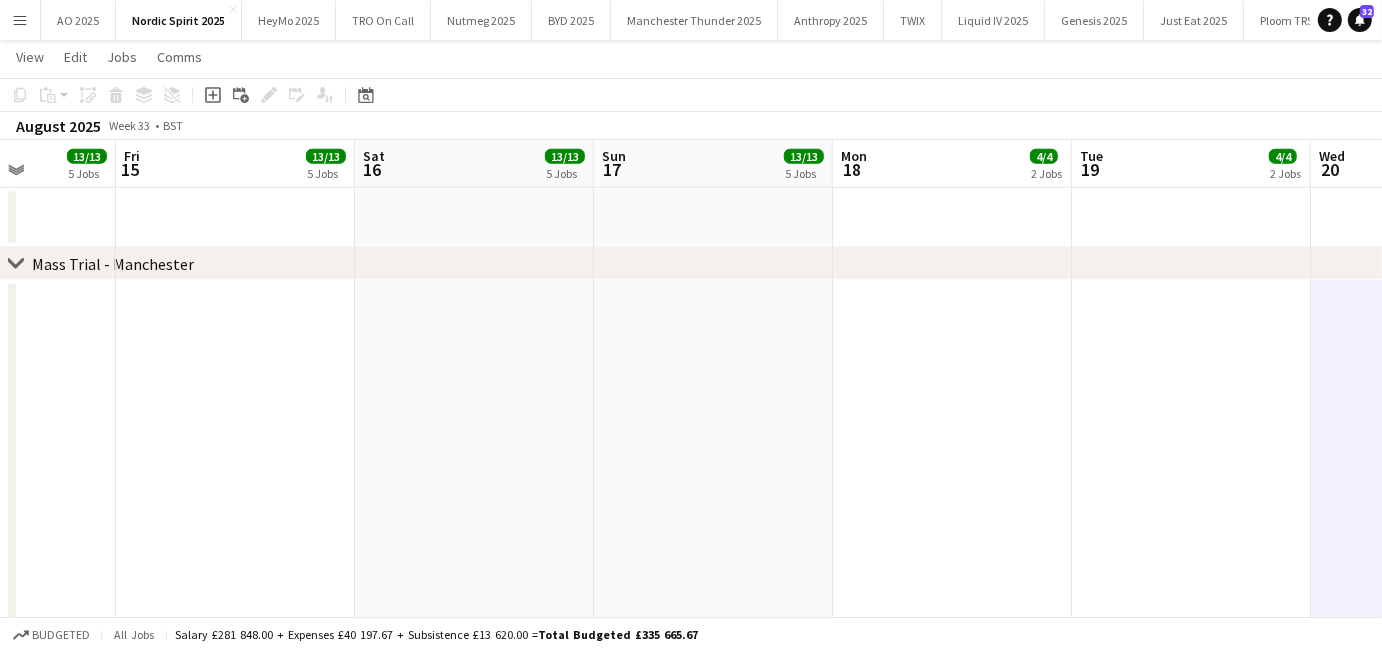 click on "Menu" at bounding box center [20, 20] 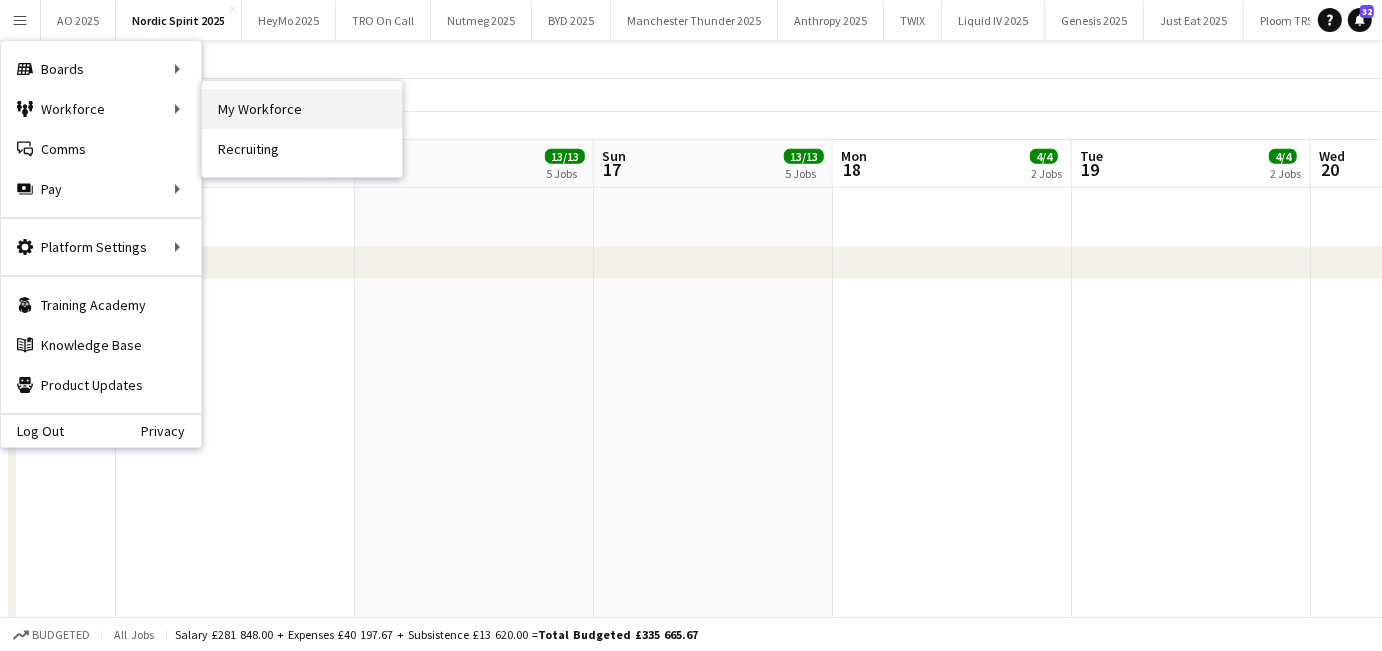 click on "My Workforce" at bounding box center (302, 109) 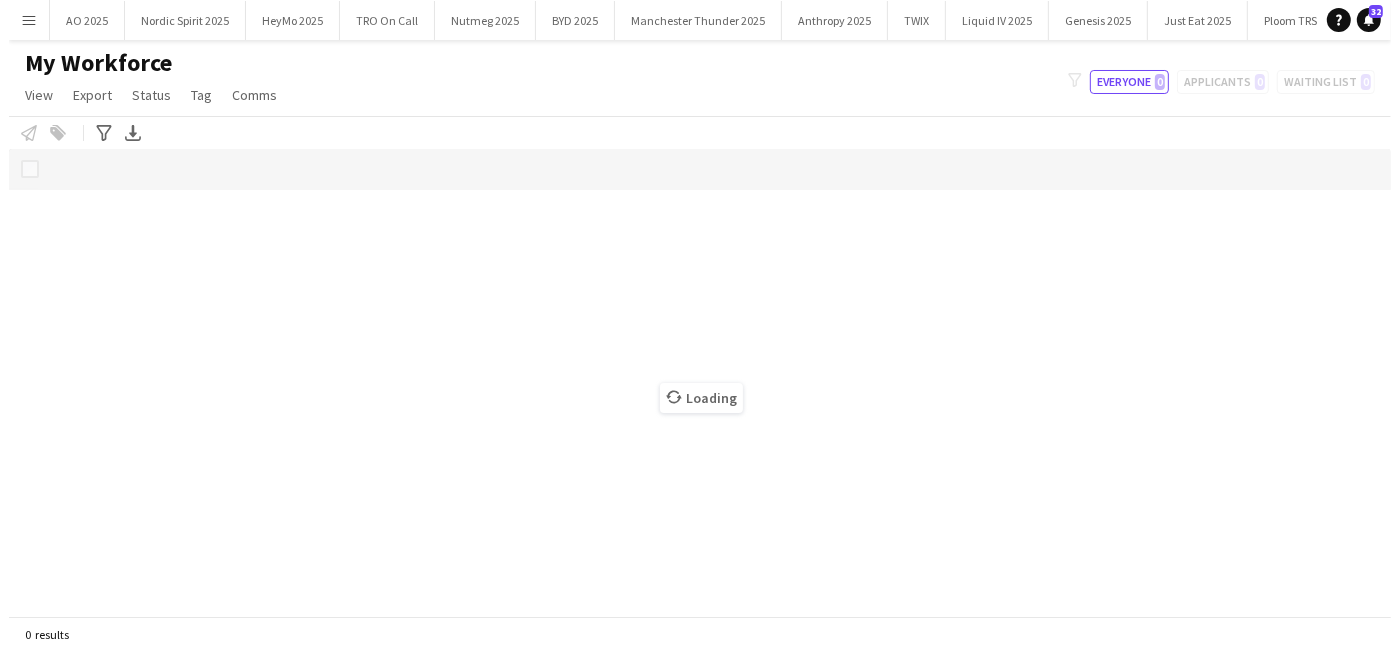scroll, scrollTop: 0, scrollLeft: 0, axis: both 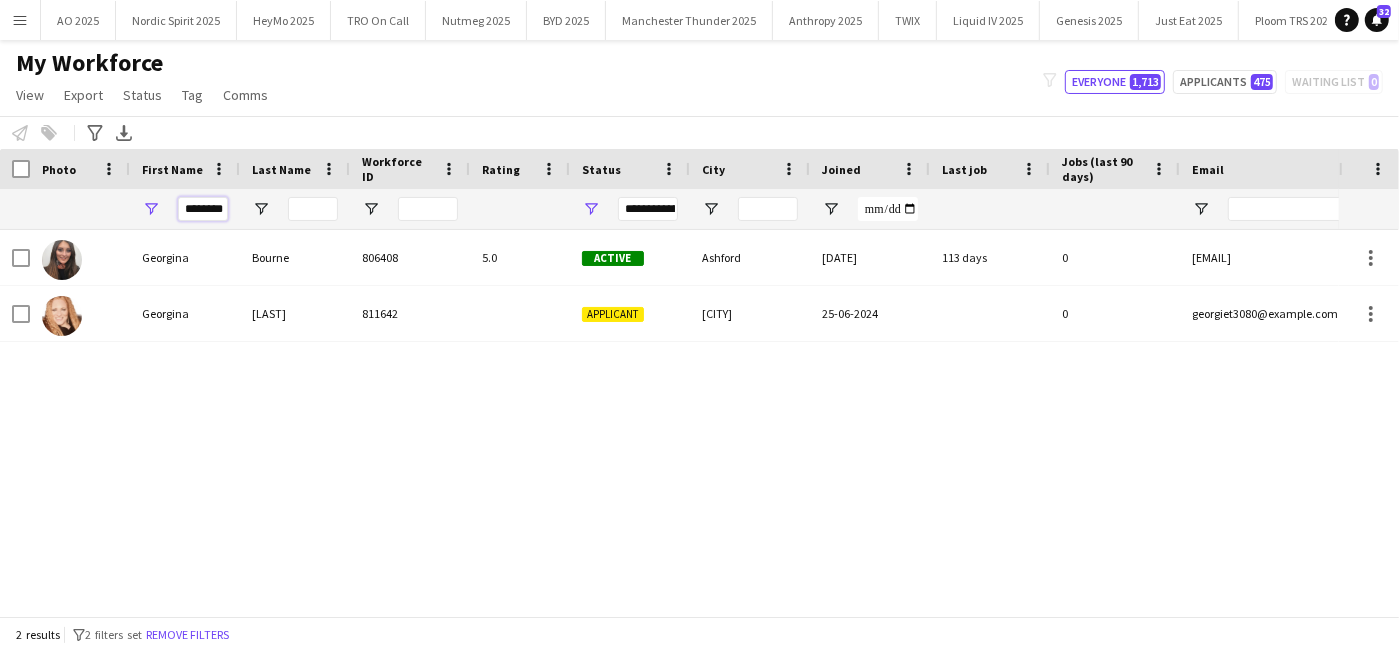 drag, startPoint x: 185, startPoint y: 212, endPoint x: 434, endPoint y: 194, distance: 249.64975 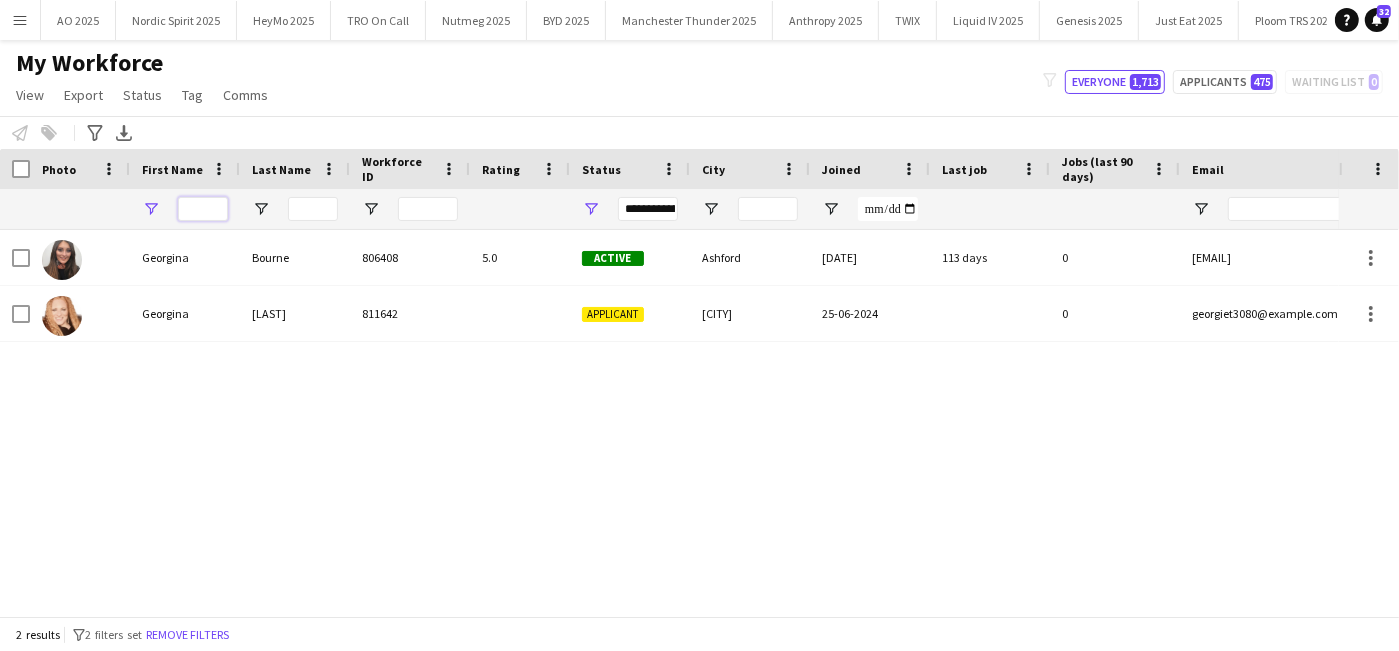 scroll, scrollTop: 0, scrollLeft: 0, axis: both 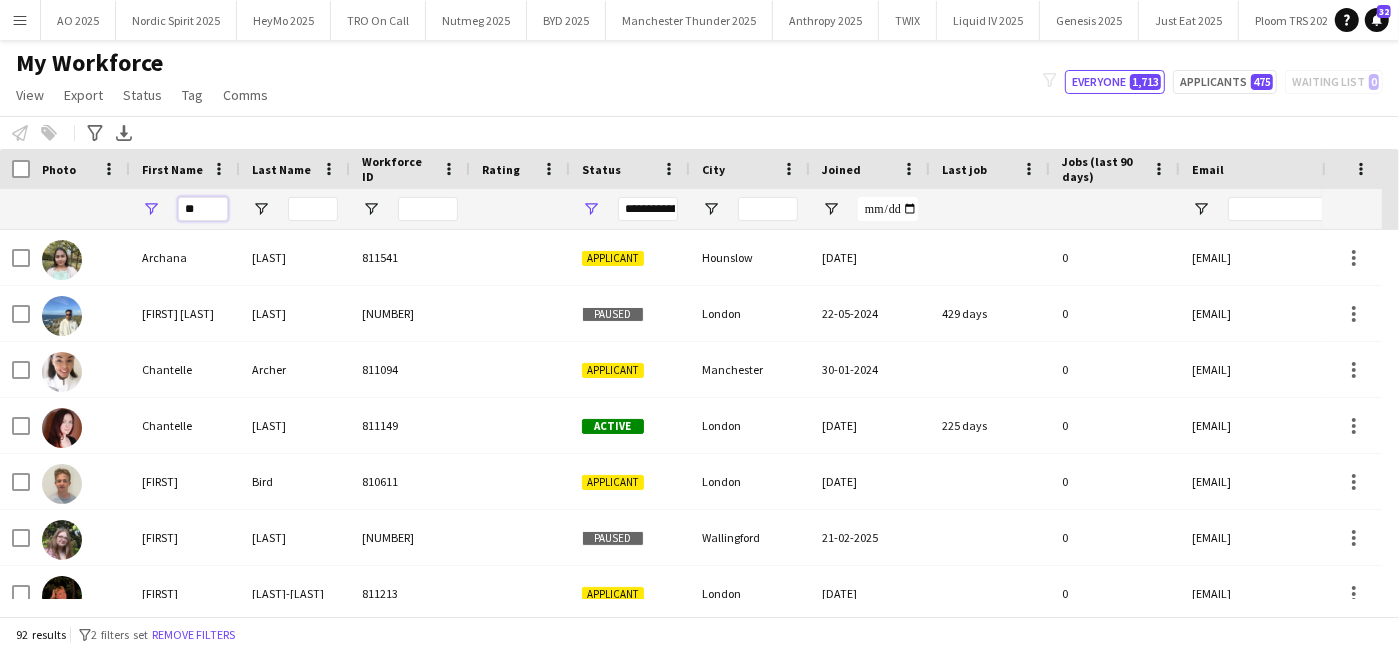 type on "*" 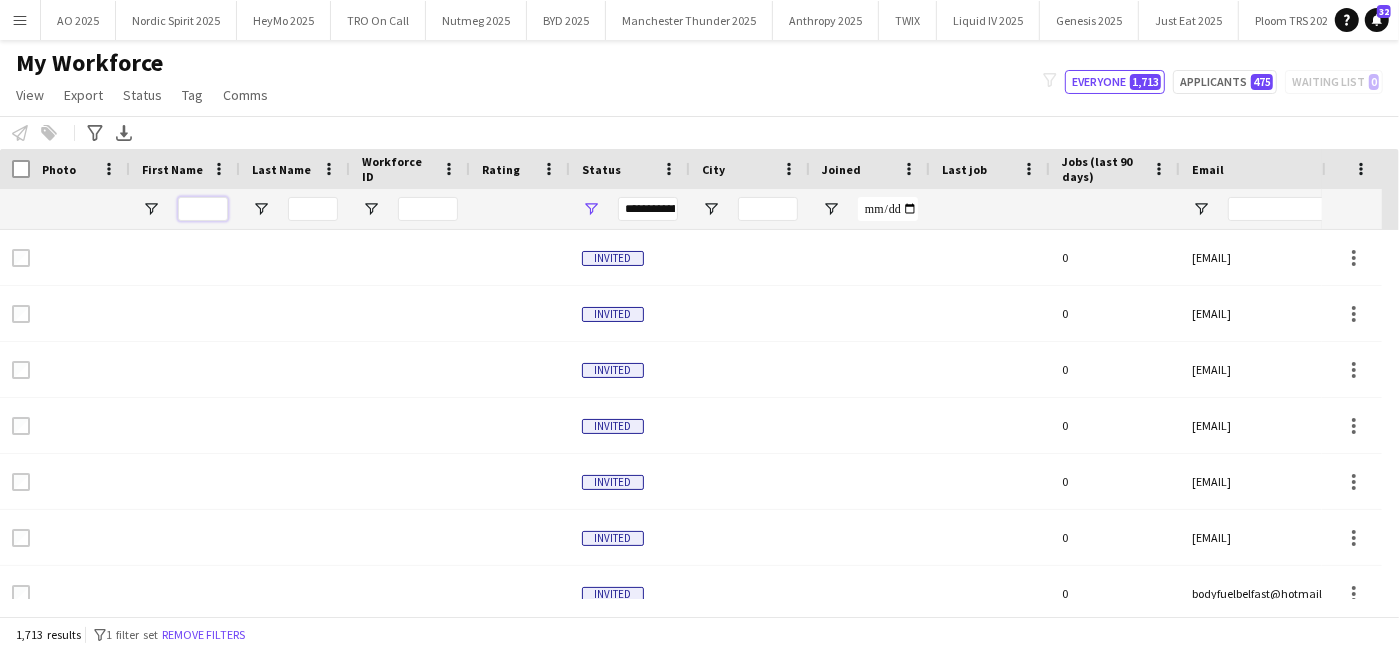 type on "*" 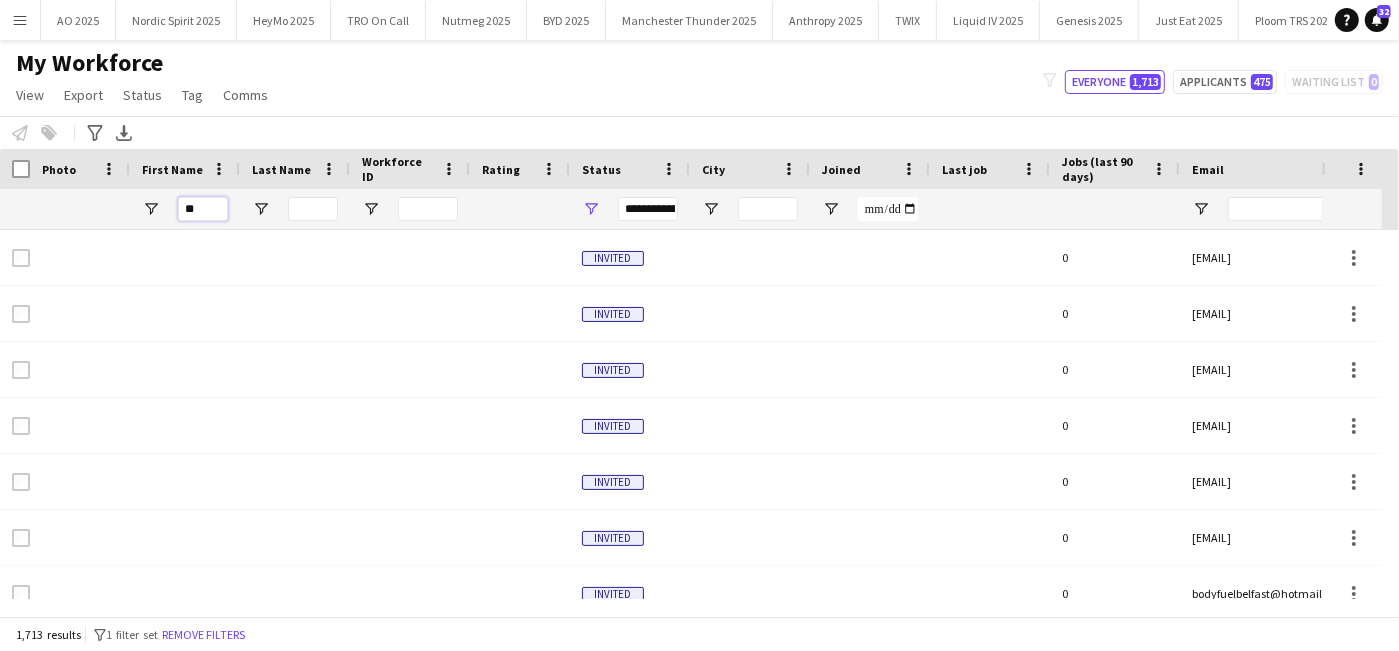 type on "*" 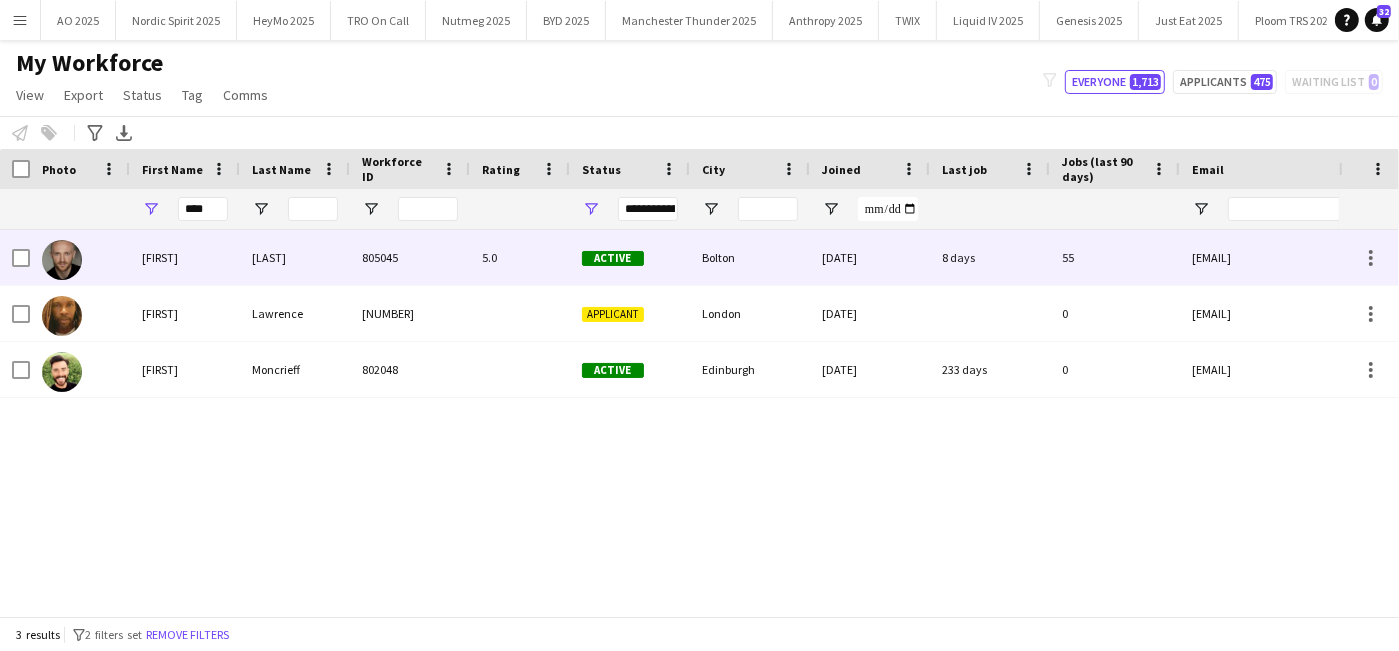 click on "[FIRST]" at bounding box center (185, 257) 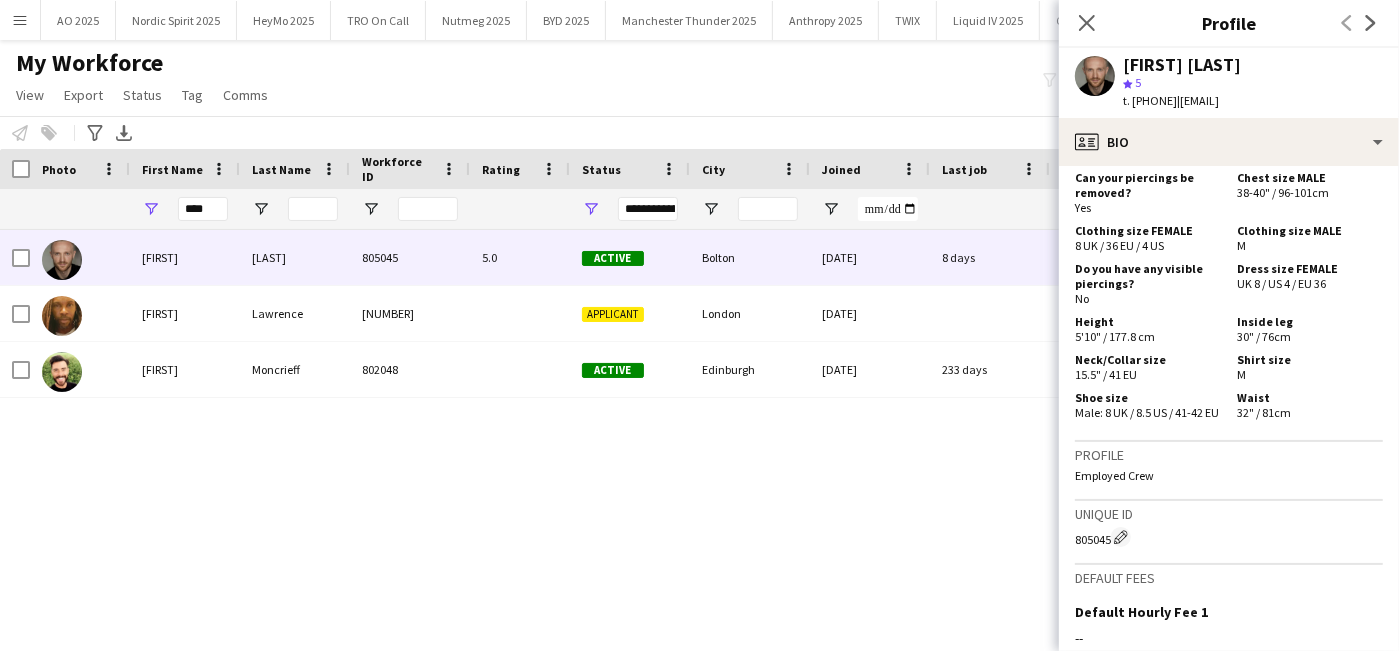 scroll, scrollTop: 1153, scrollLeft: 0, axis: vertical 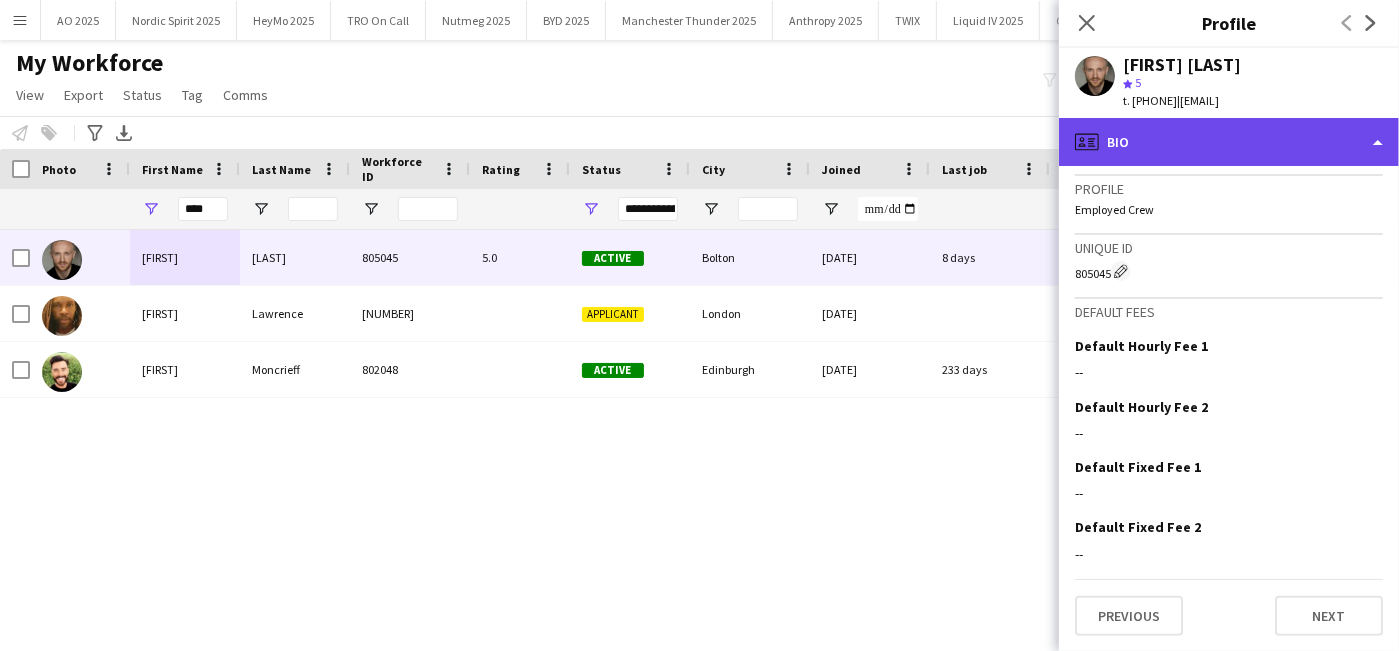 click on "profile
Bio" 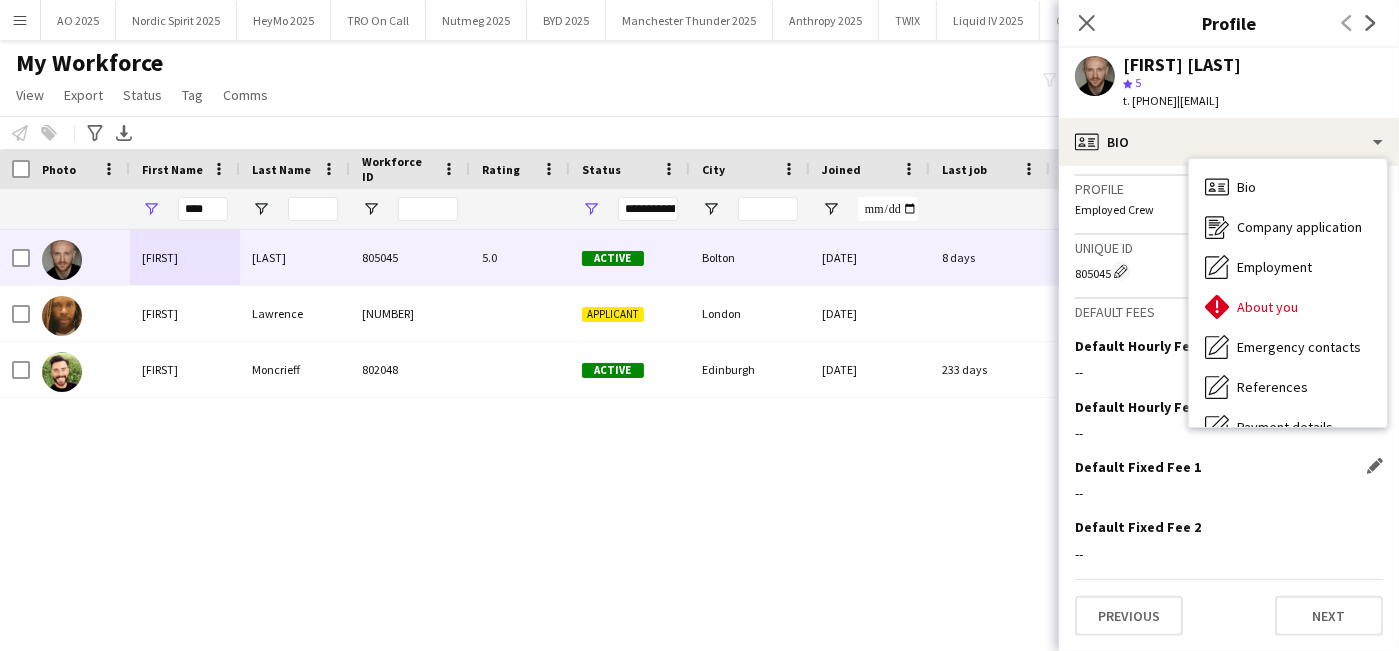 click on "Default Fixed Fee 1
Edit this field
--" 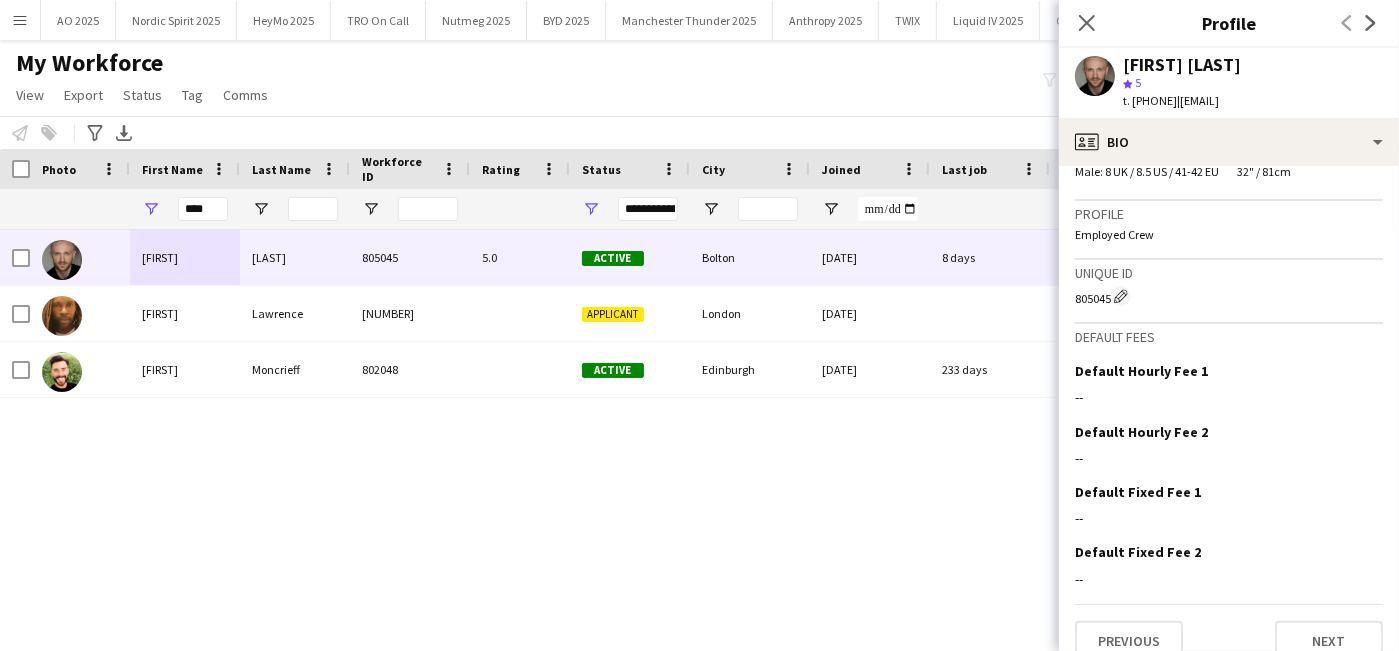 scroll, scrollTop: 1153, scrollLeft: 0, axis: vertical 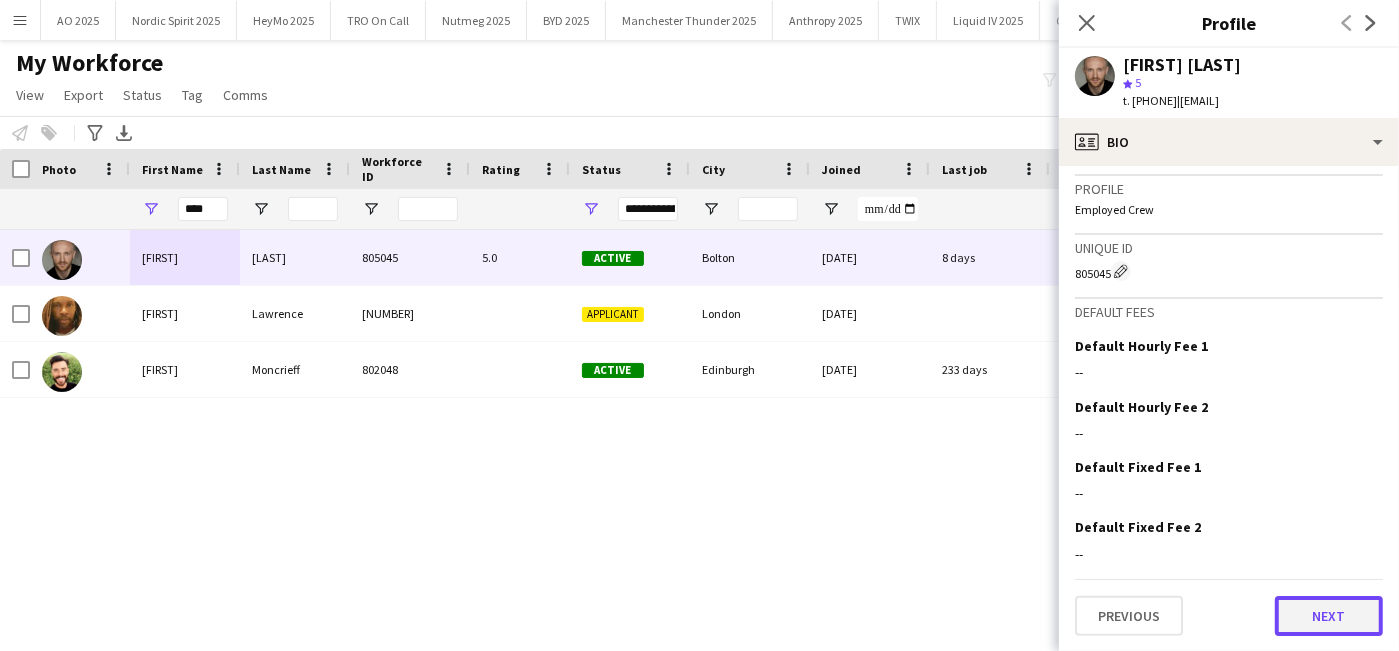 click on "Next" 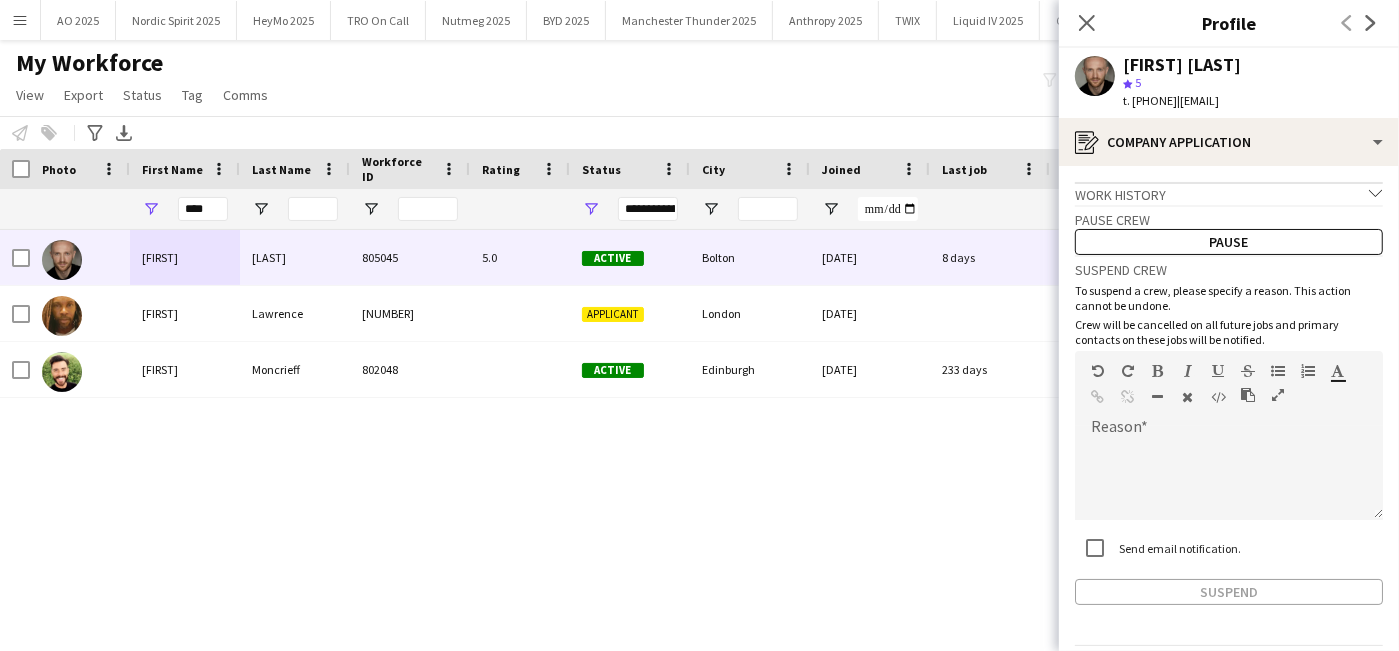 scroll, scrollTop: 62, scrollLeft: 0, axis: vertical 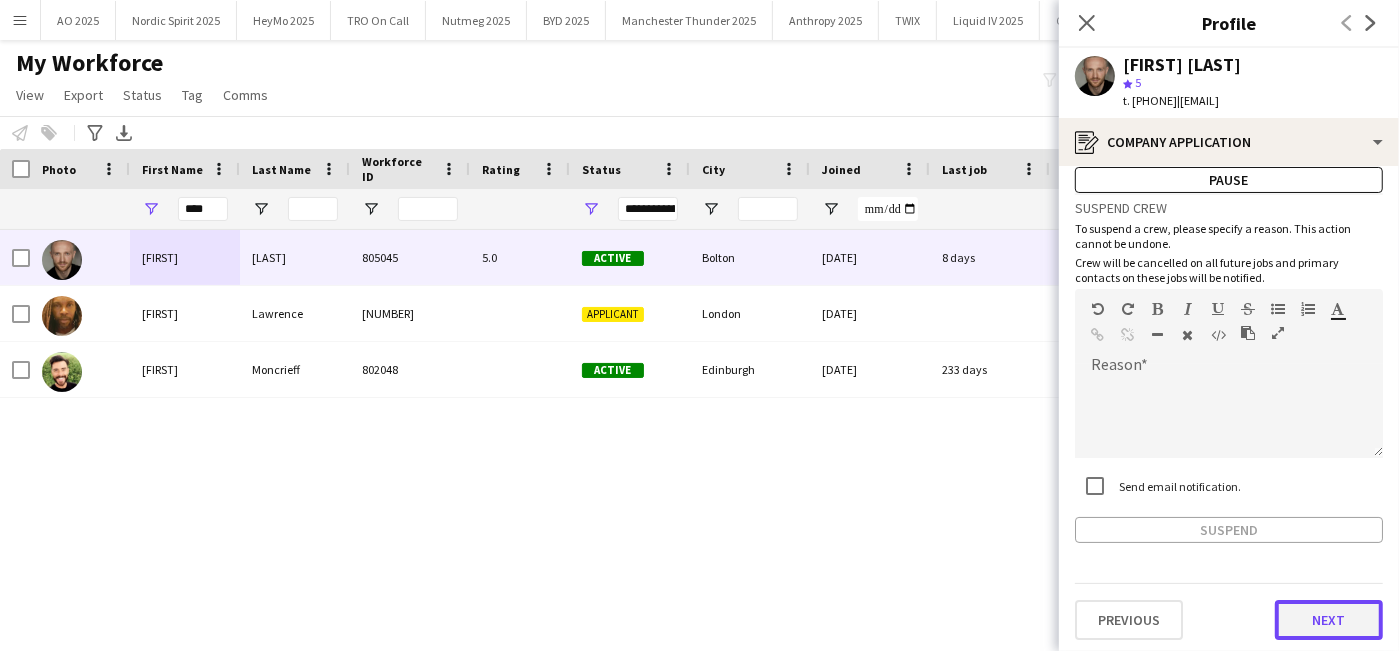 click on "Next" 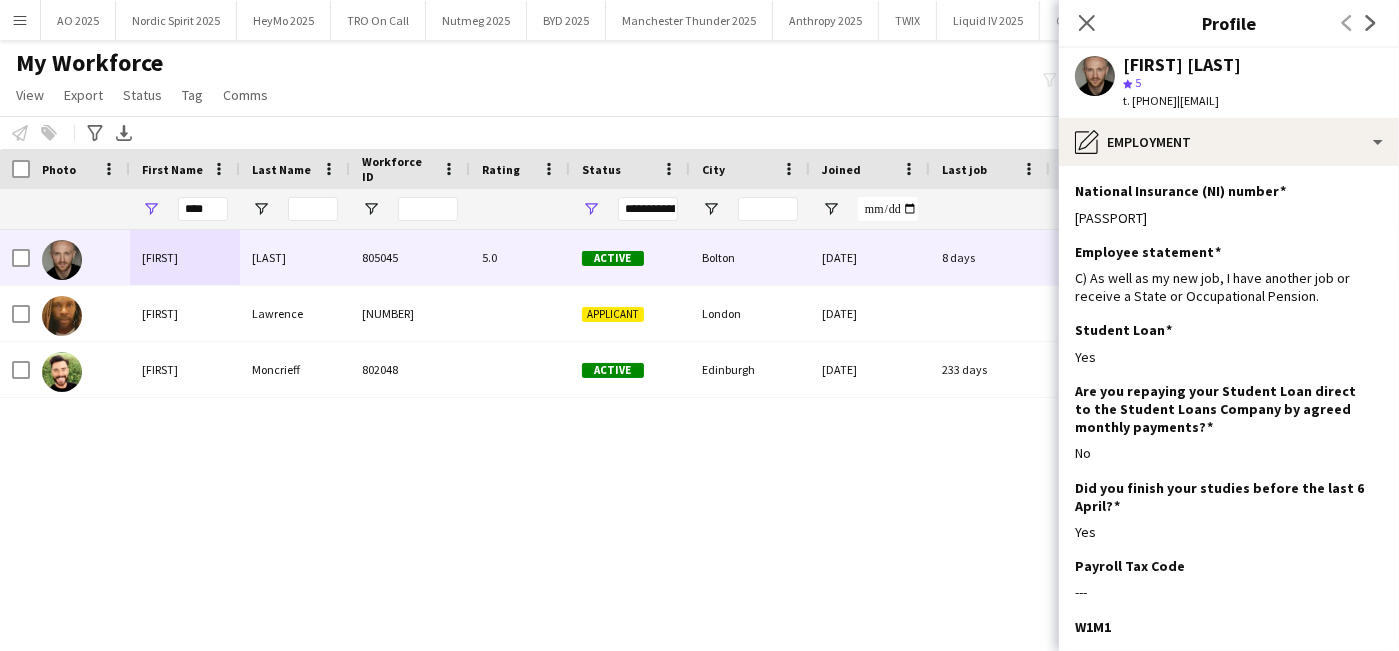 scroll, scrollTop: 259, scrollLeft: 0, axis: vertical 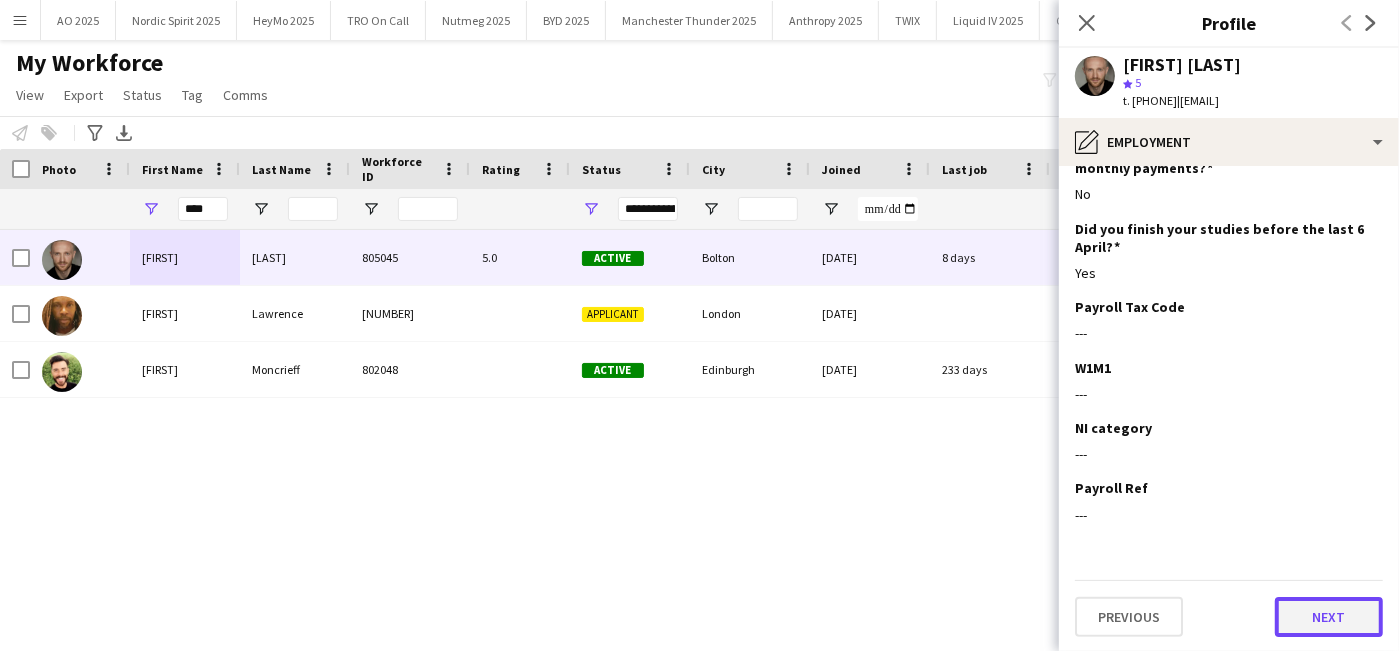 click on "Next" 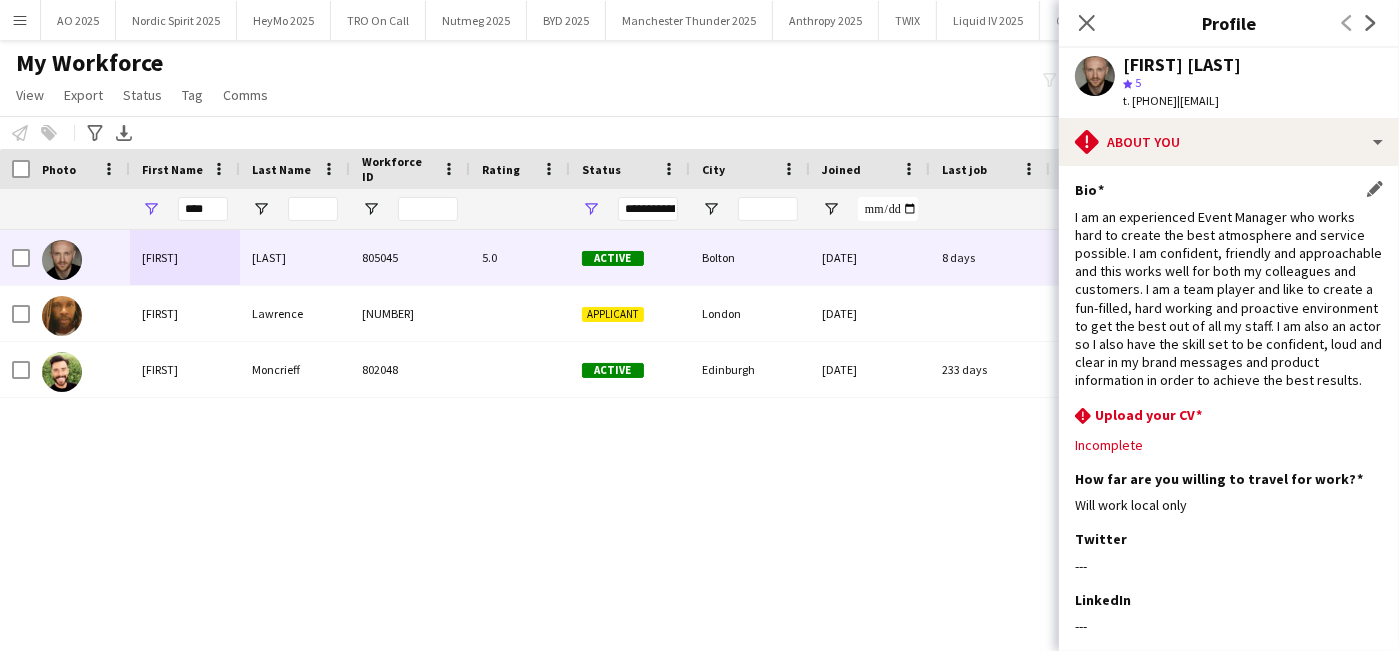 scroll, scrollTop: 315, scrollLeft: 0, axis: vertical 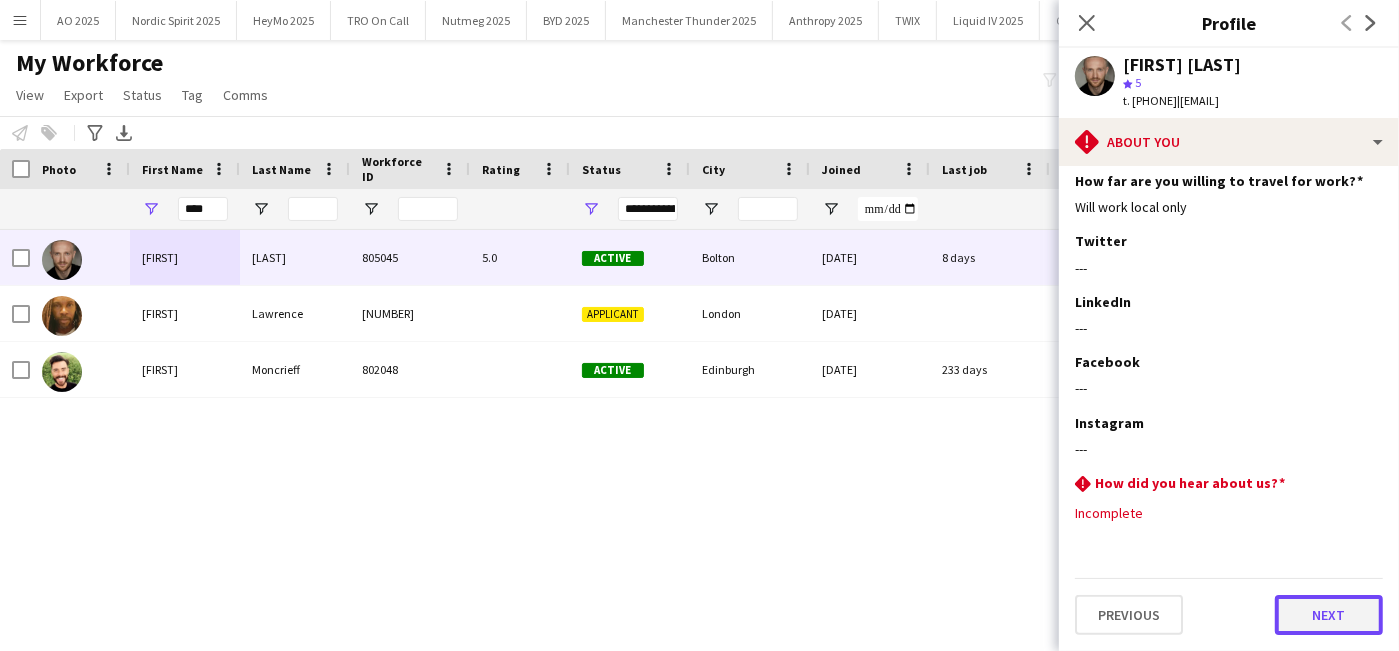 click on "Next" 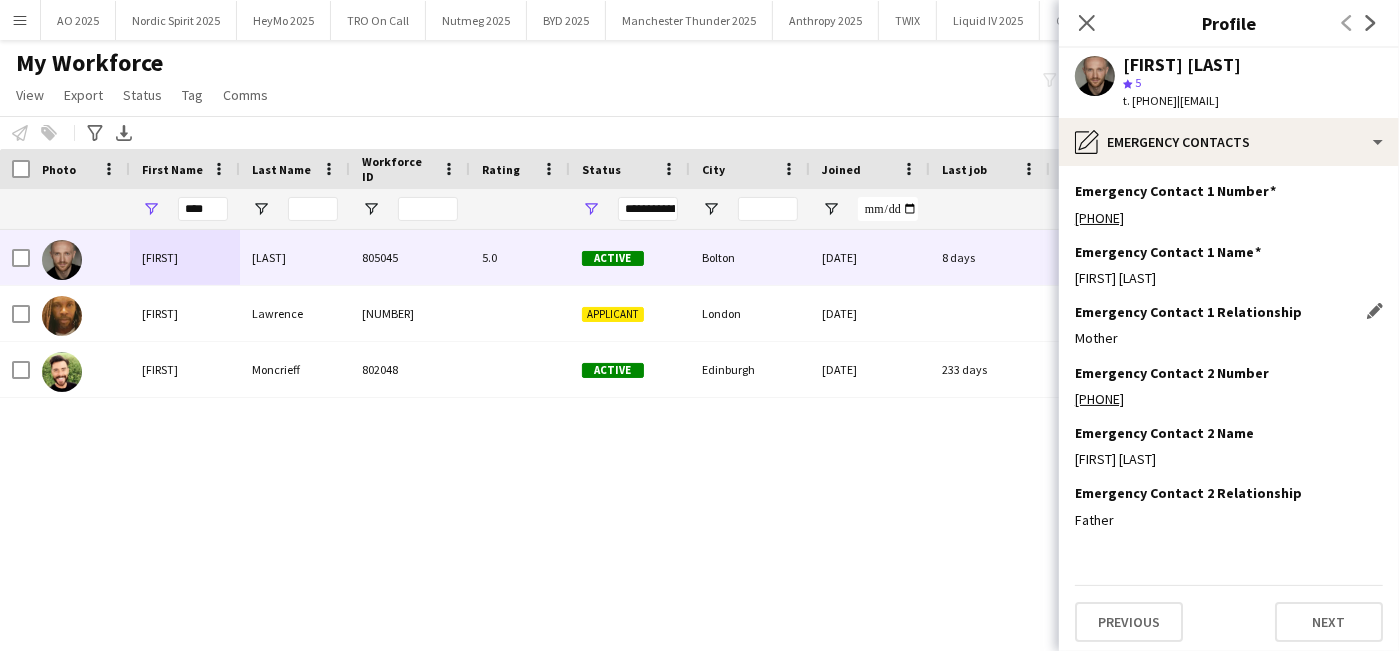 scroll, scrollTop: 5, scrollLeft: 0, axis: vertical 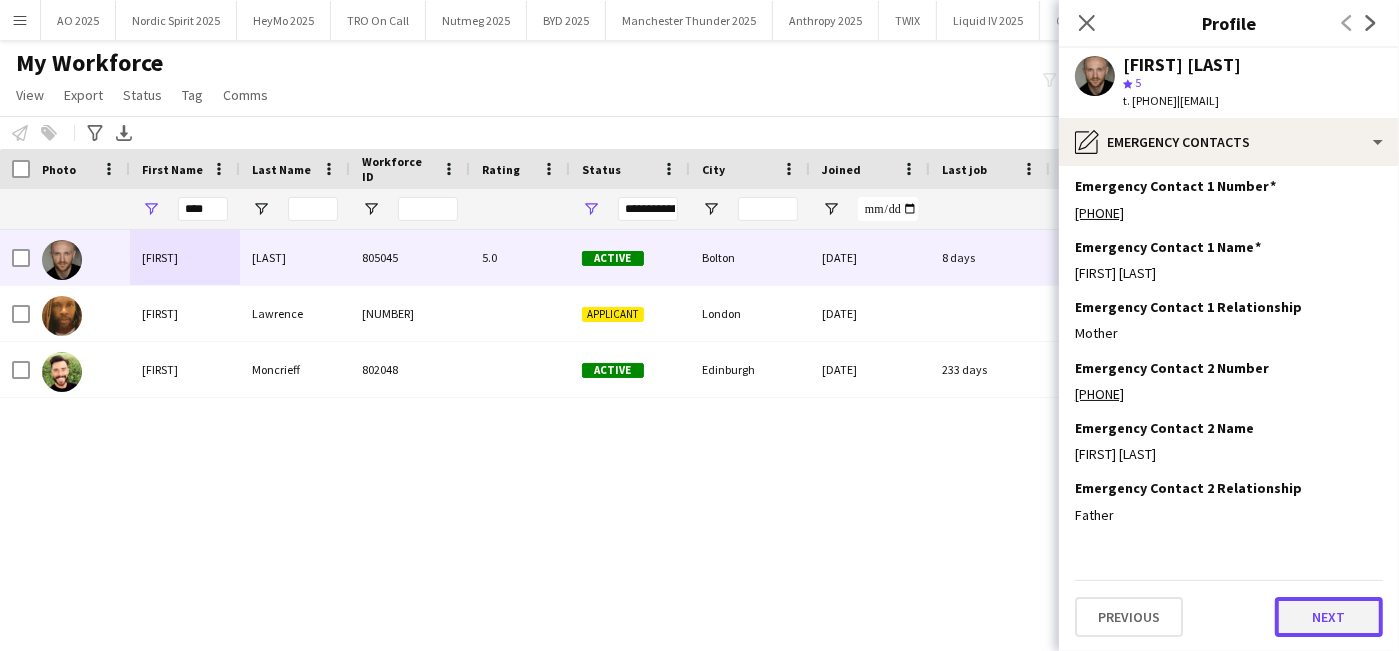 click on "Next" 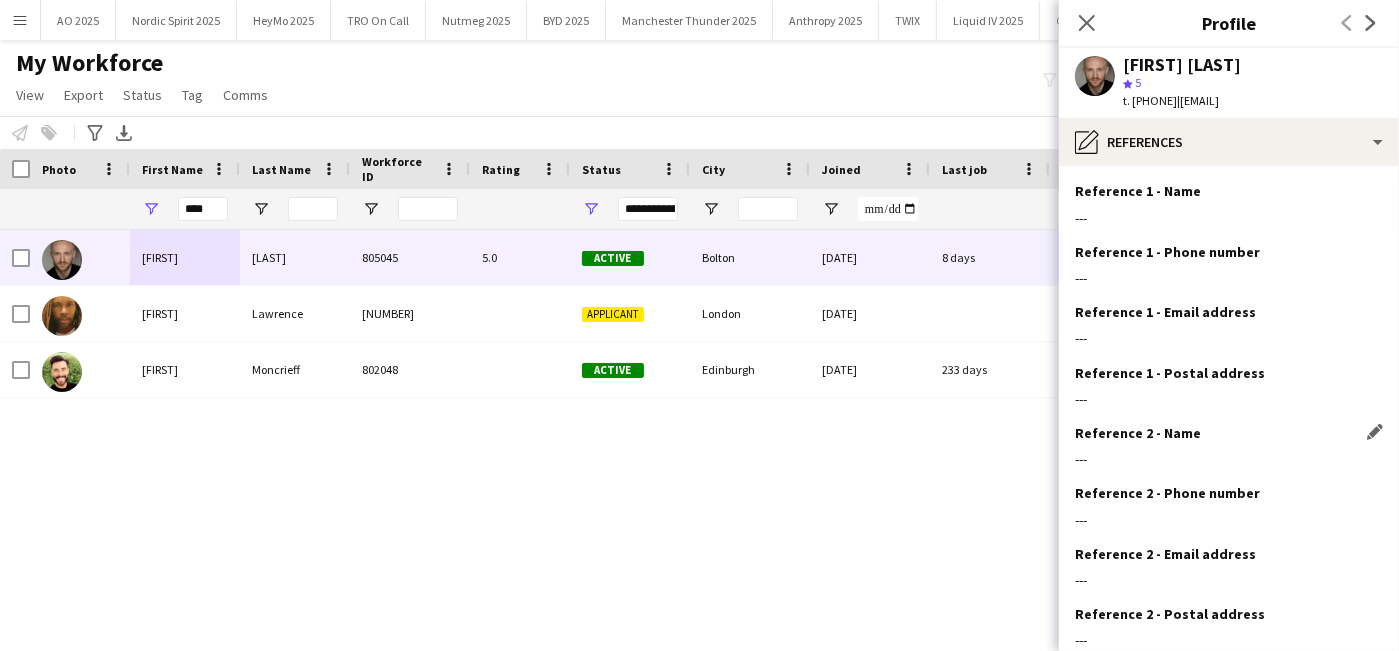 scroll, scrollTop: 125, scrollLeft: 0, axis: vertical 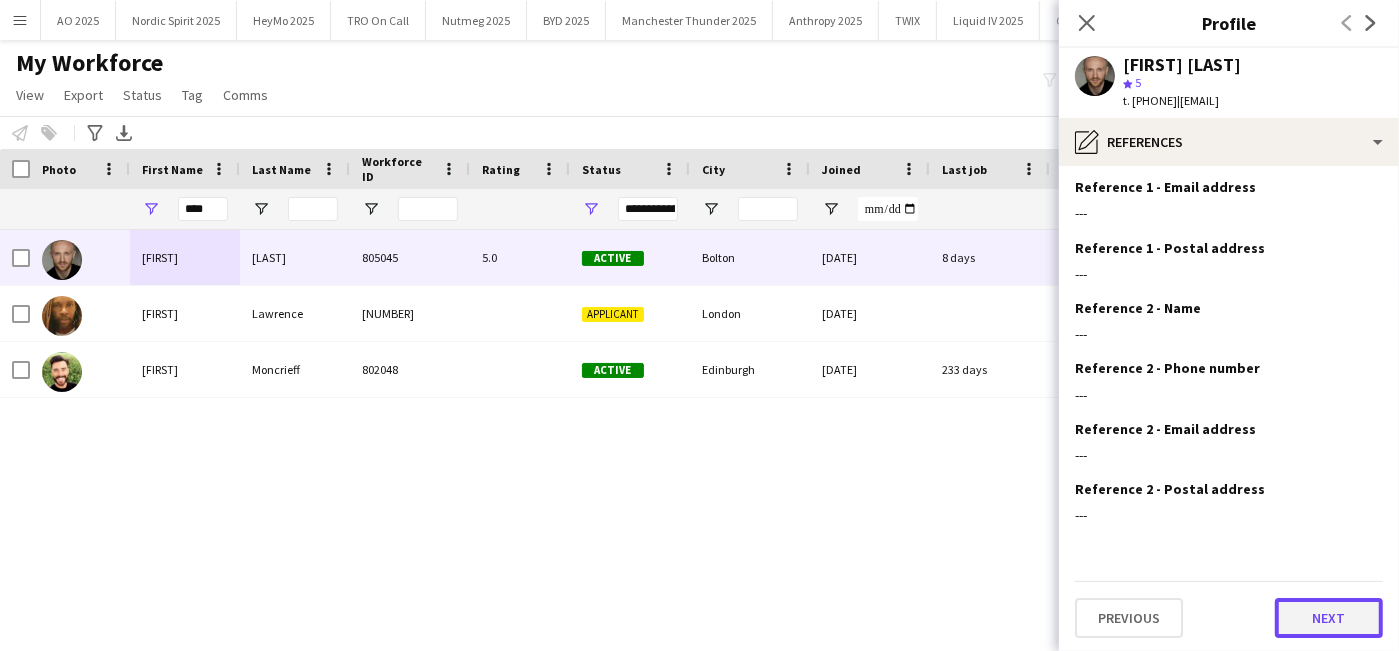 click on "Next" 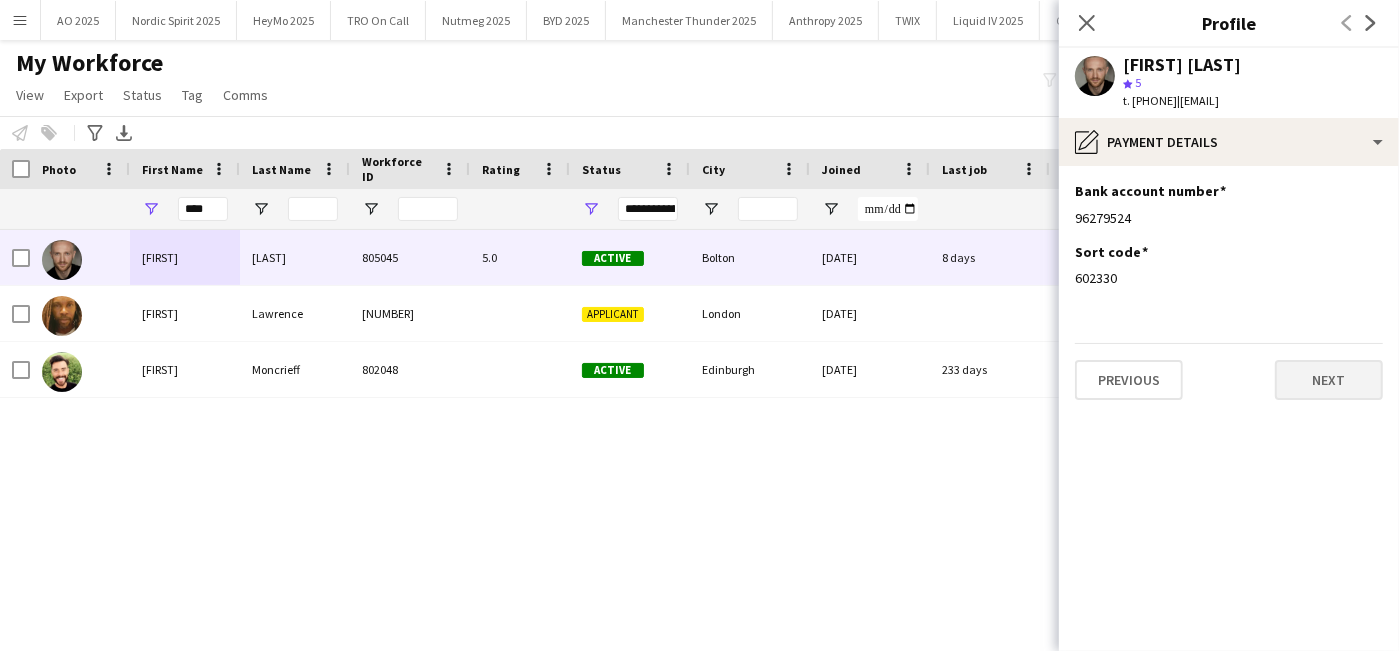 scroll, scrollTop: 0, scrollLeft: 0, axis: both 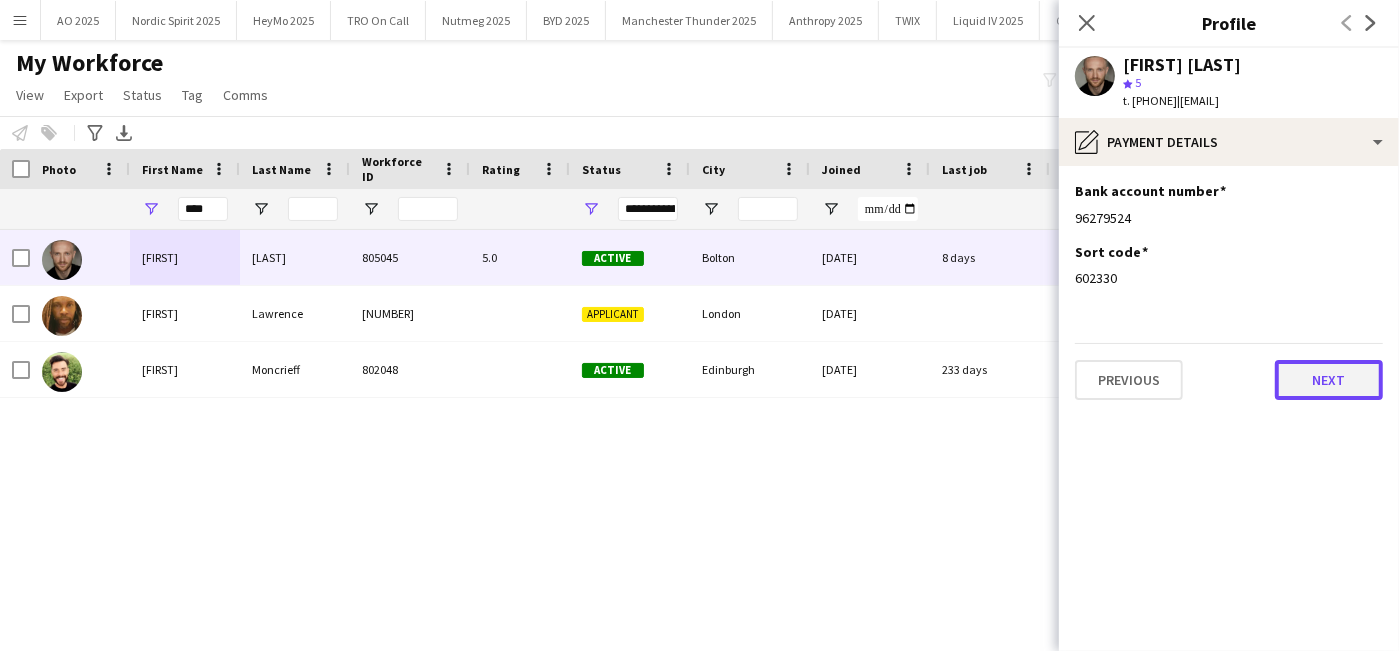 click on "Next" 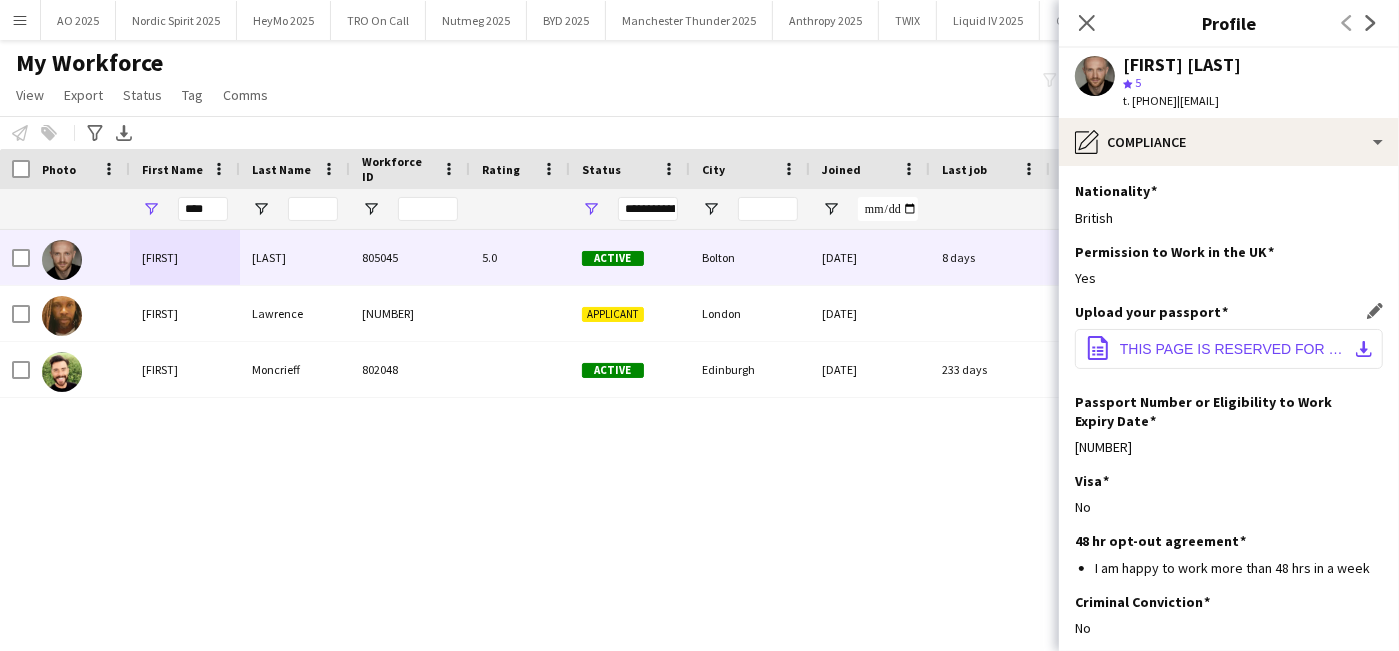 scroll, scrollTop: 113, scrollLeft: 0, axis: vertical 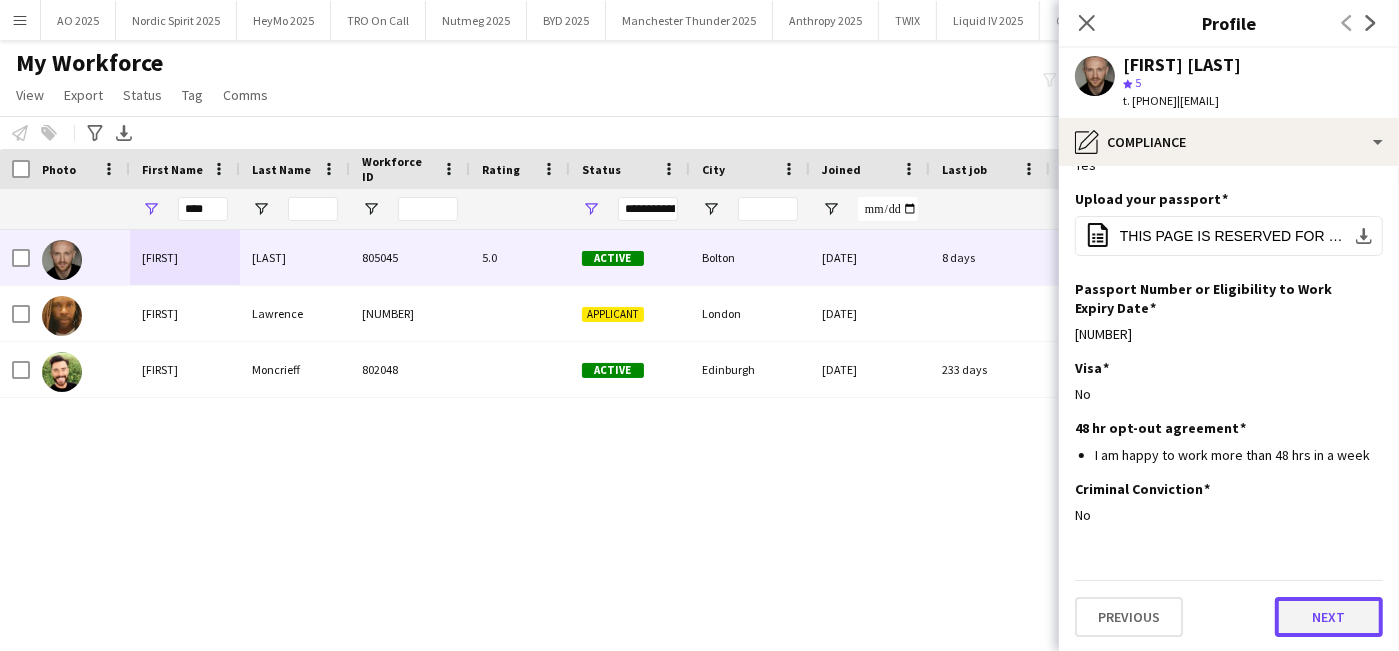 click on "Next" 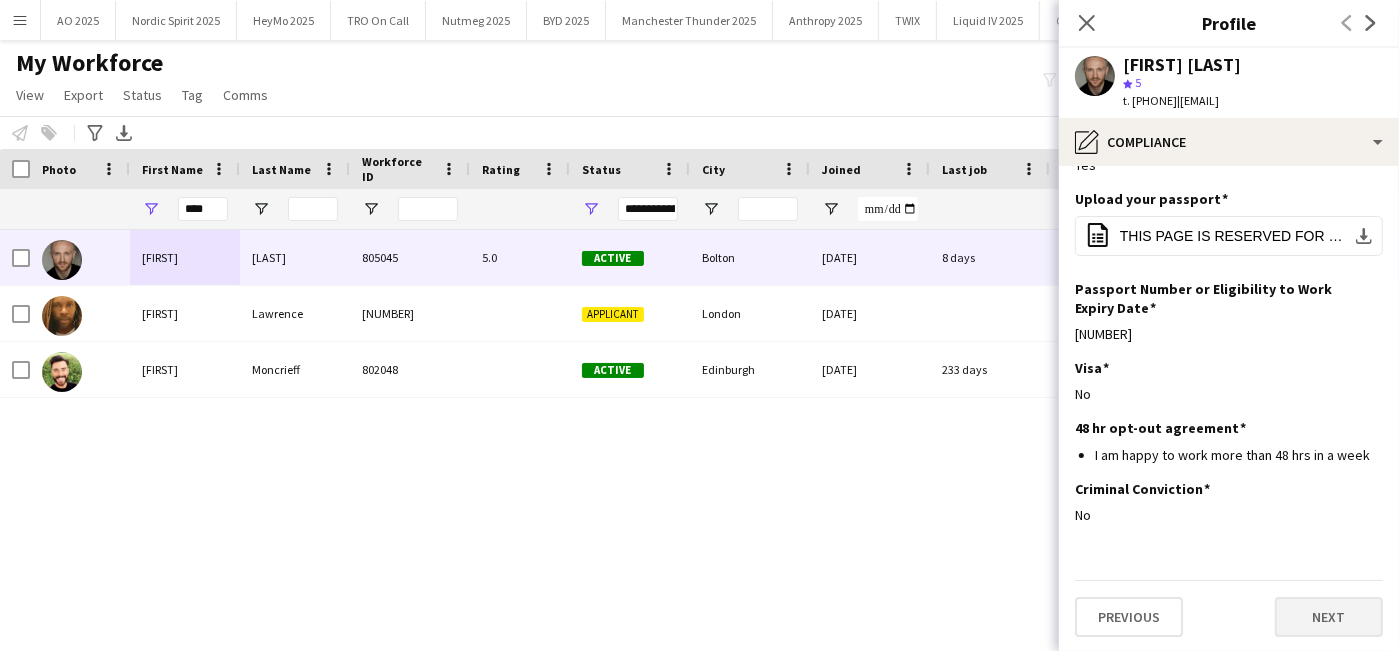 scroll, scrollTop: 0, scrollLeft: 0, axis: both 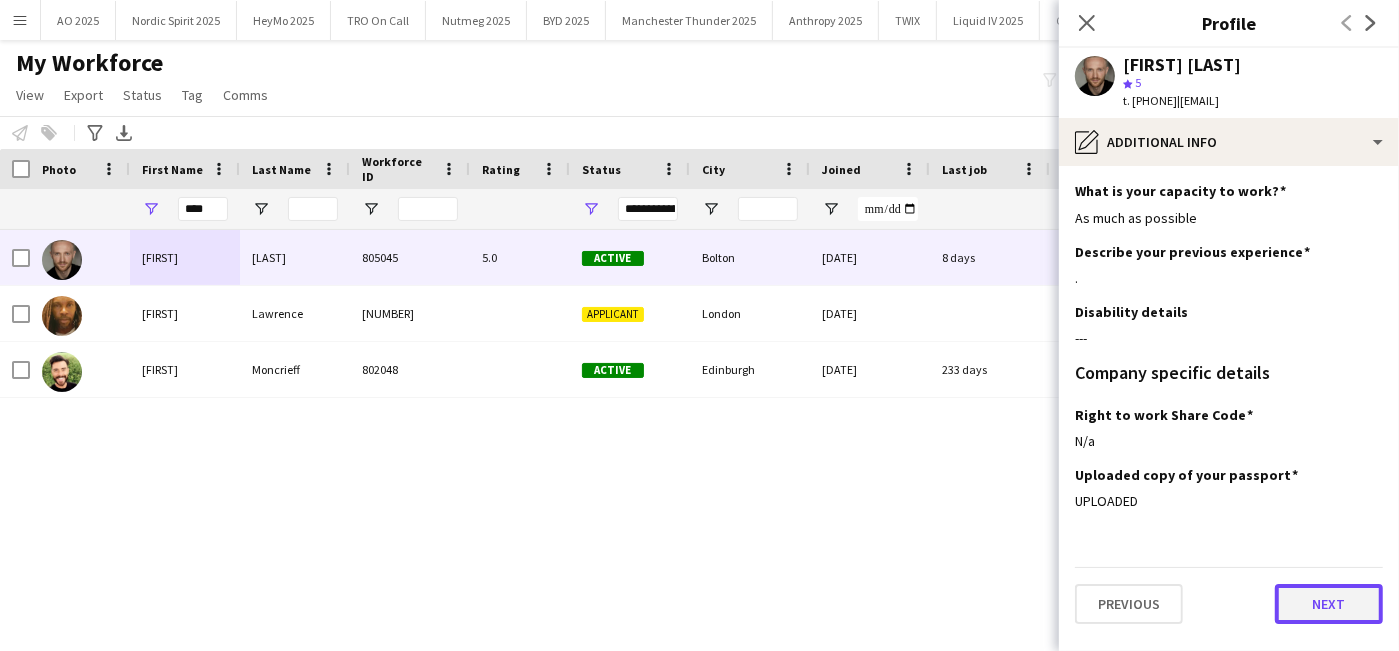 click on "Next" 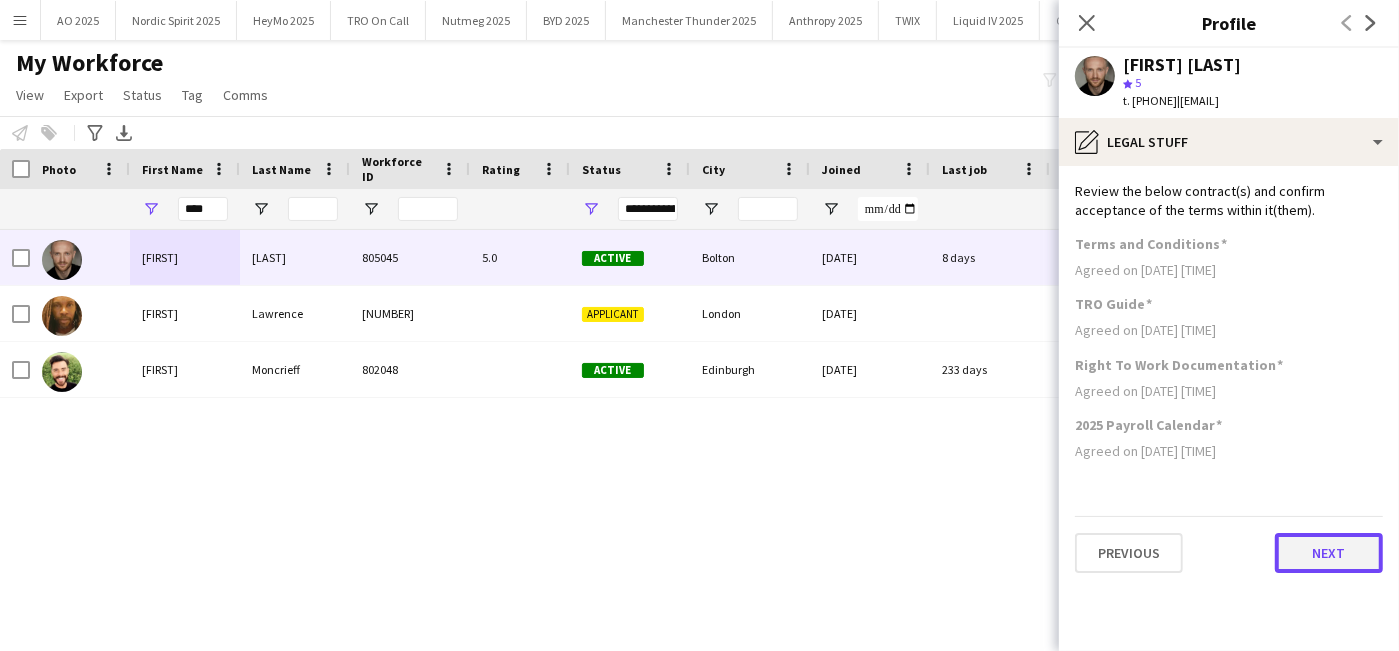 click on "Next" 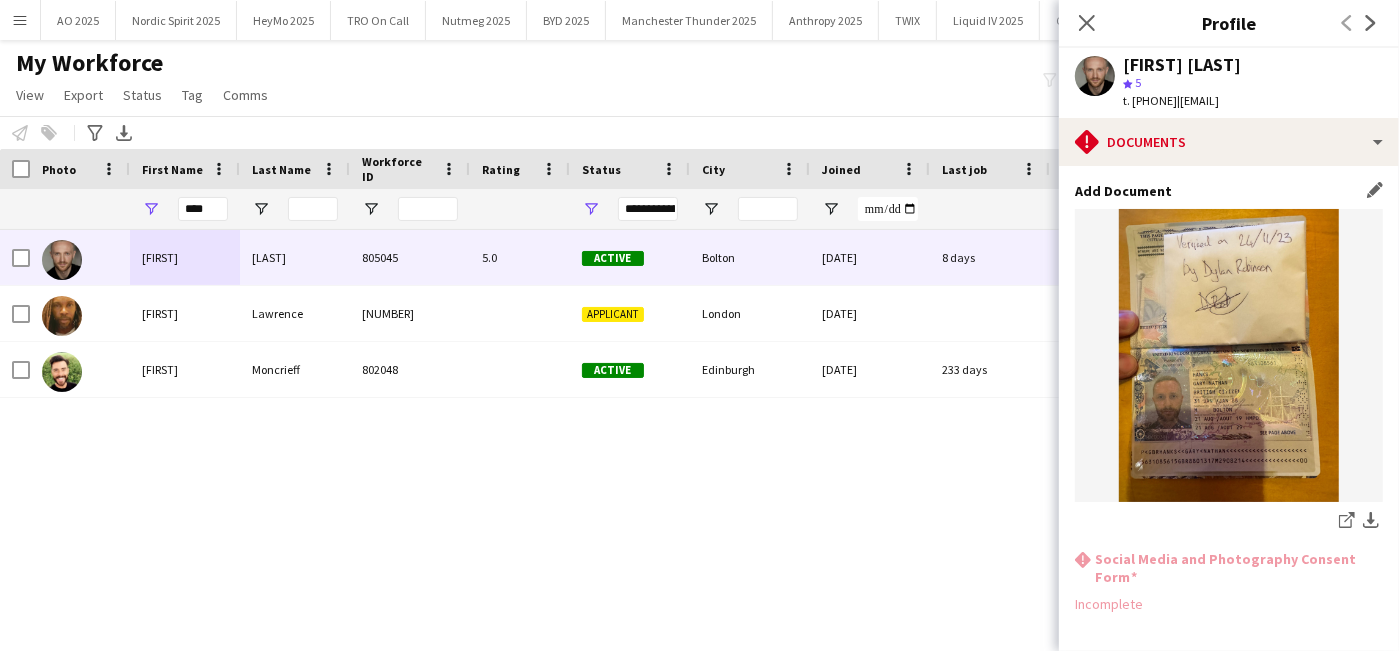 scroll, scrollTop: 88, scrollLeft: 0, axis: vertical 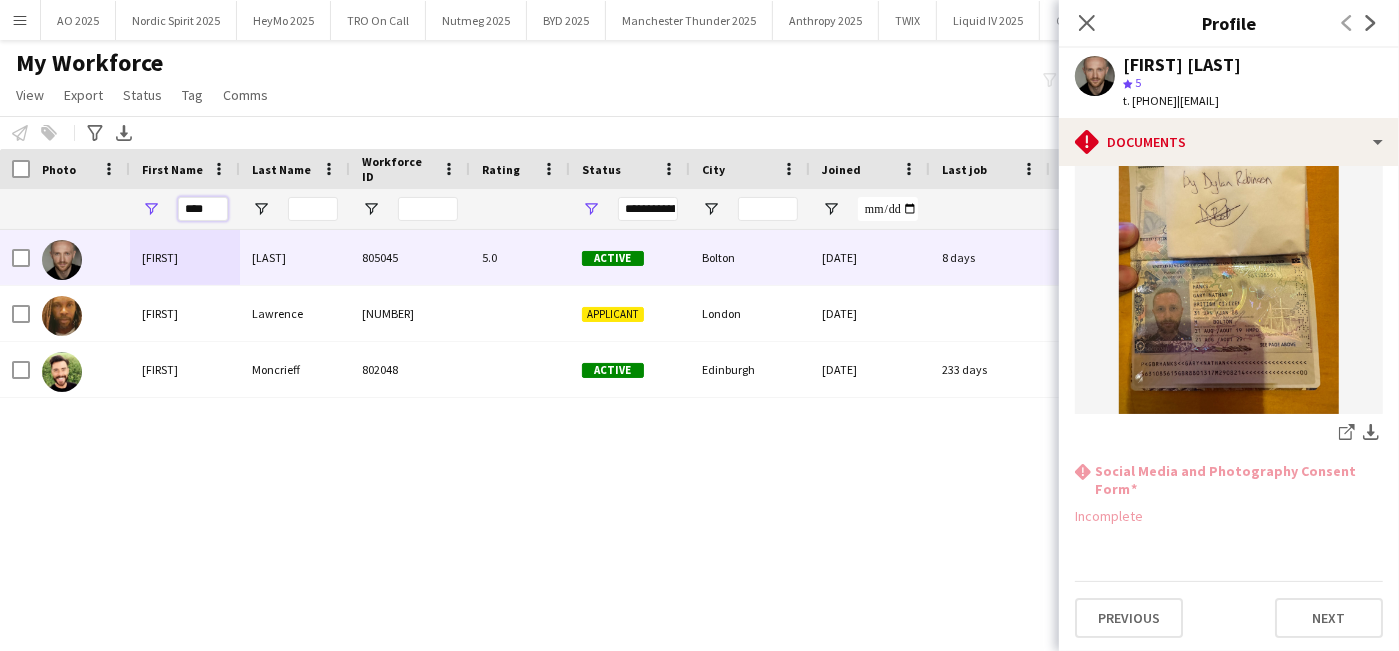 drag, startPoint x: 213, startPoint y: 208, endPoint x: 55, endPoint y: 189, distance: 159.1383 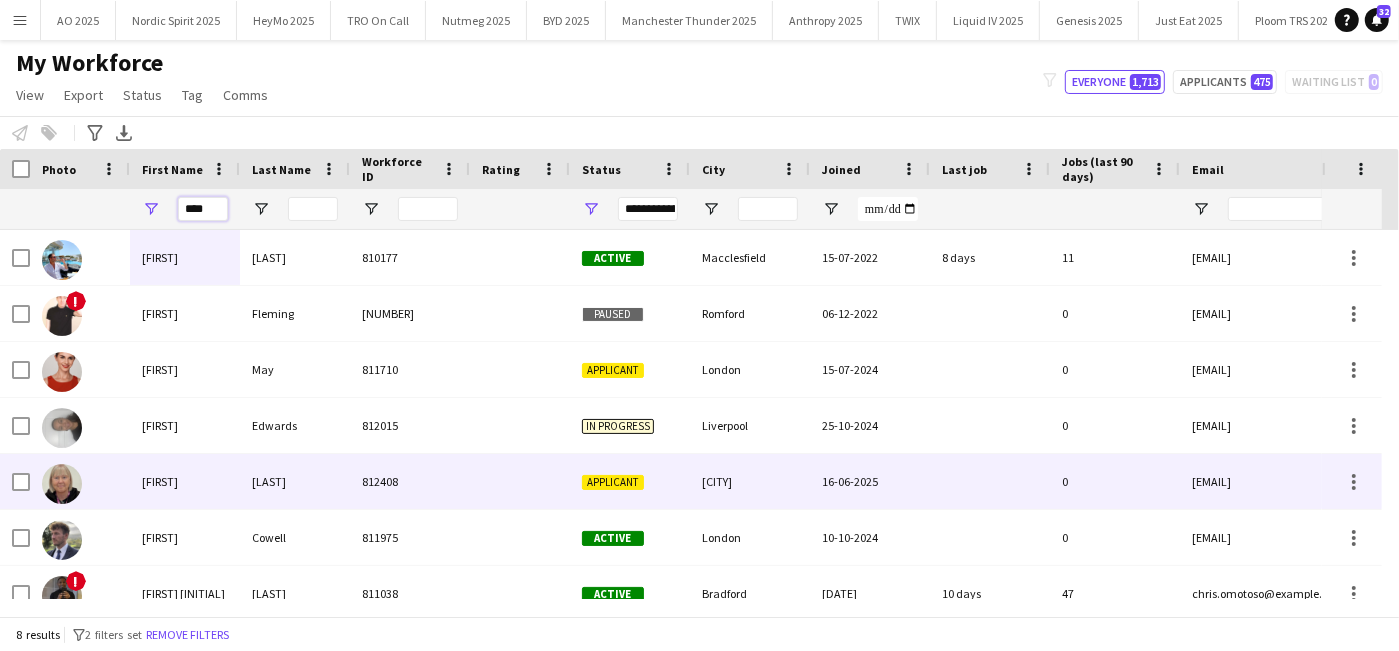 scroll, scrollTop: 61, scrollLeft: 0, axis: vertical 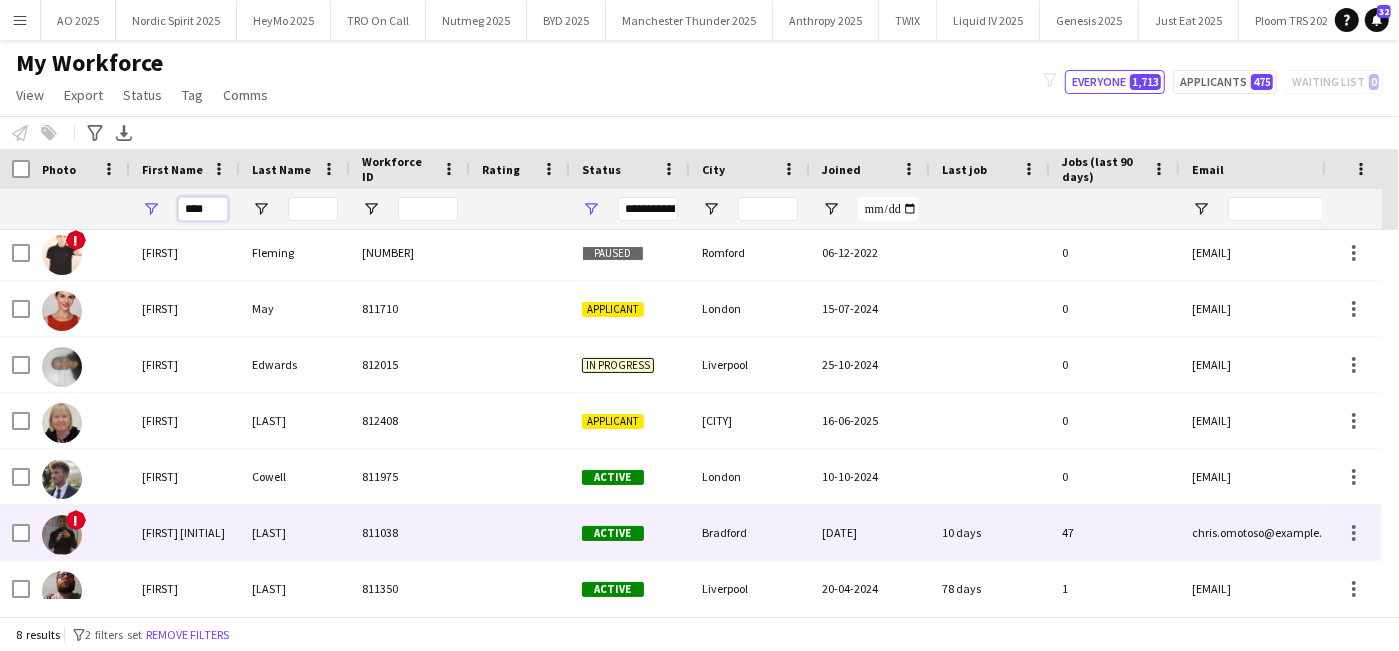 type on "****" 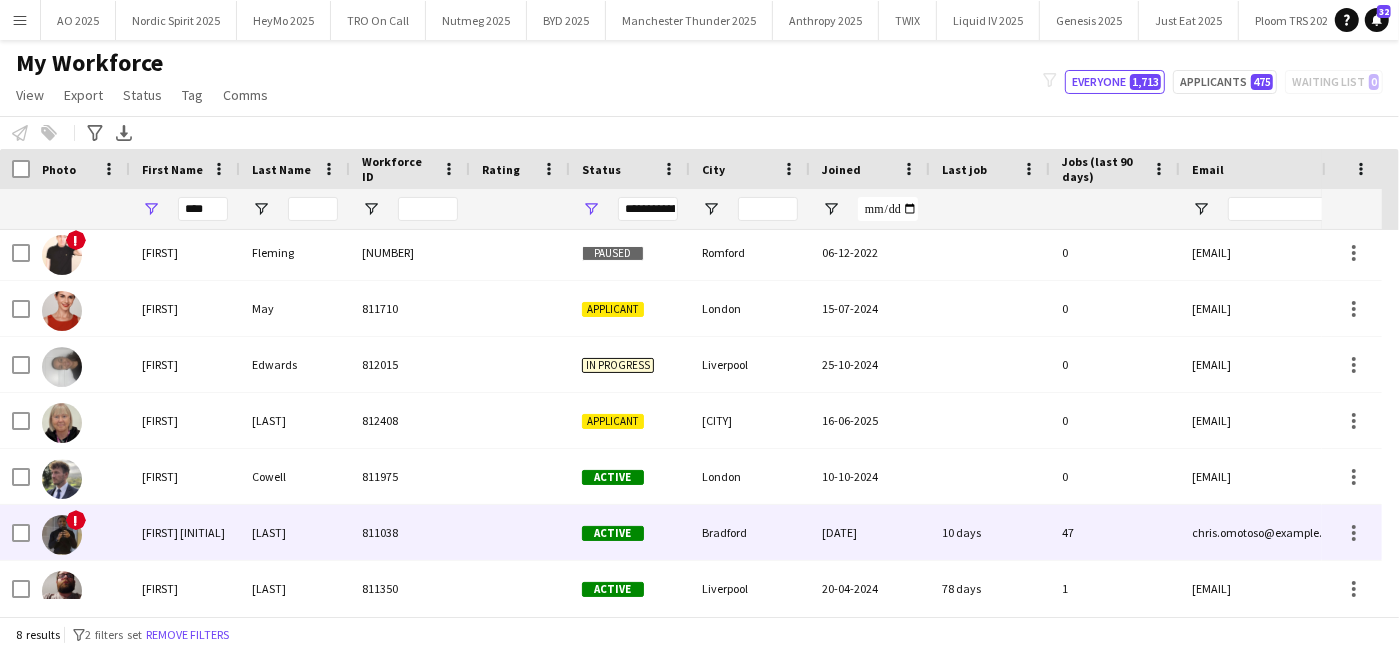 click on "[FIRST] [INITIAL]" at bounding box center (185, 532) 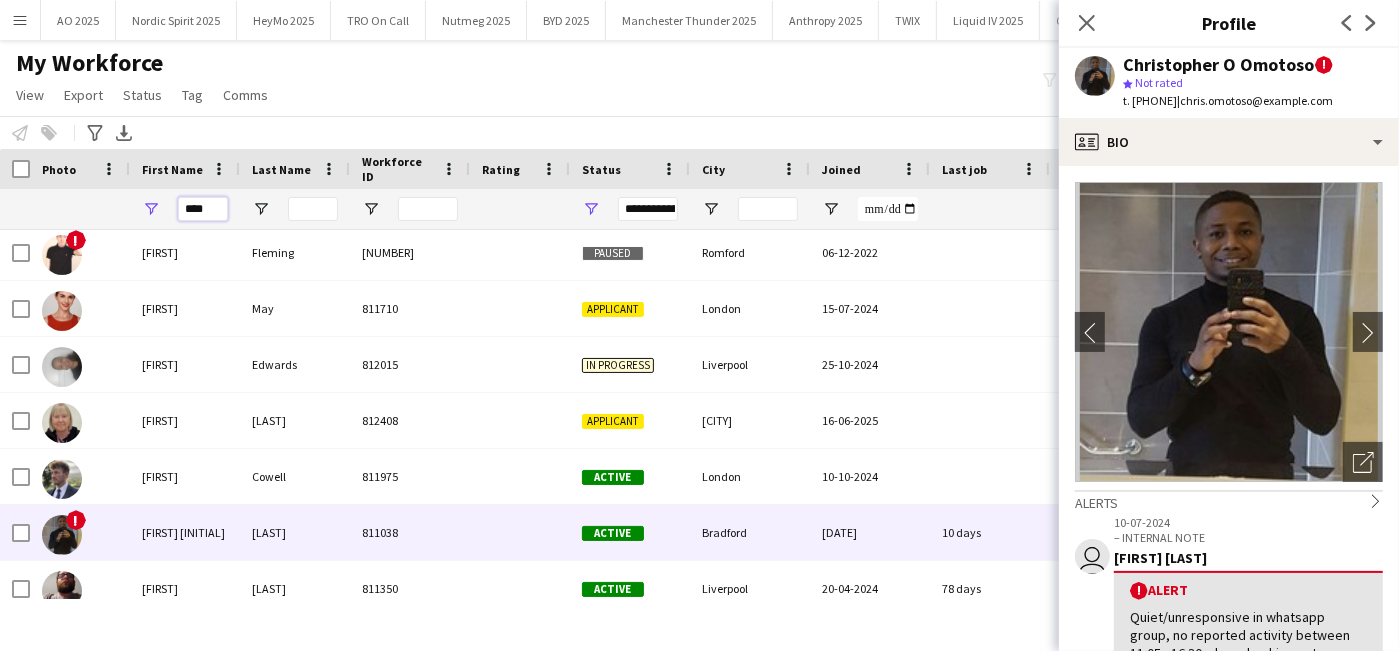drag, startPoint x: 212, startPoint y: 212, endPoint x: 52, endPoint y: 180, distance: 163.16862 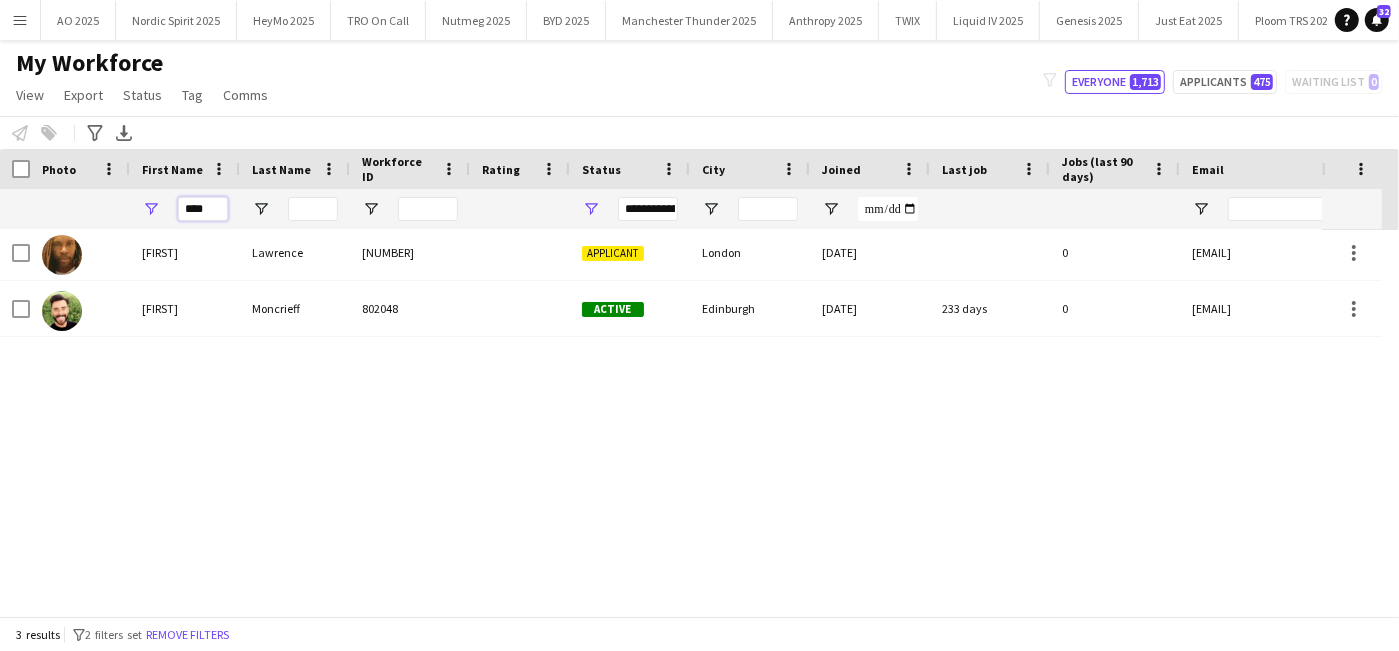 scroll, scrollTop: 0, scrollLeft: 0, axis: both 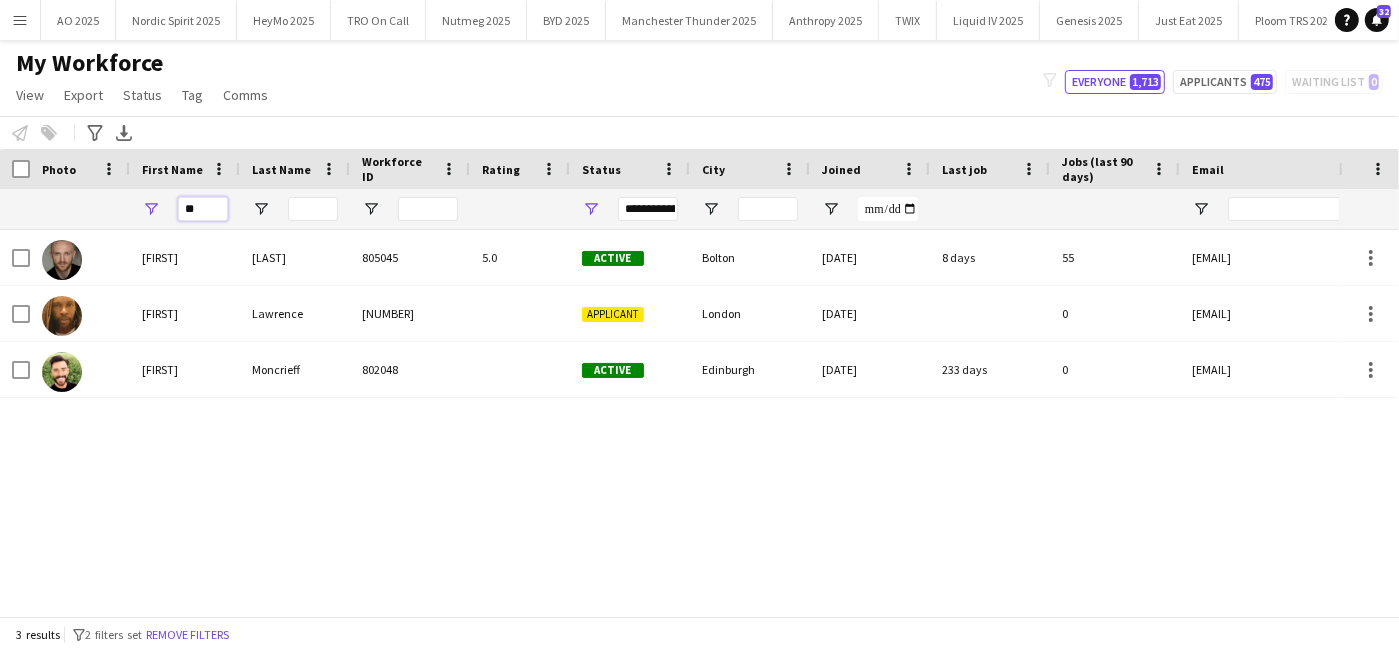 type on "*" 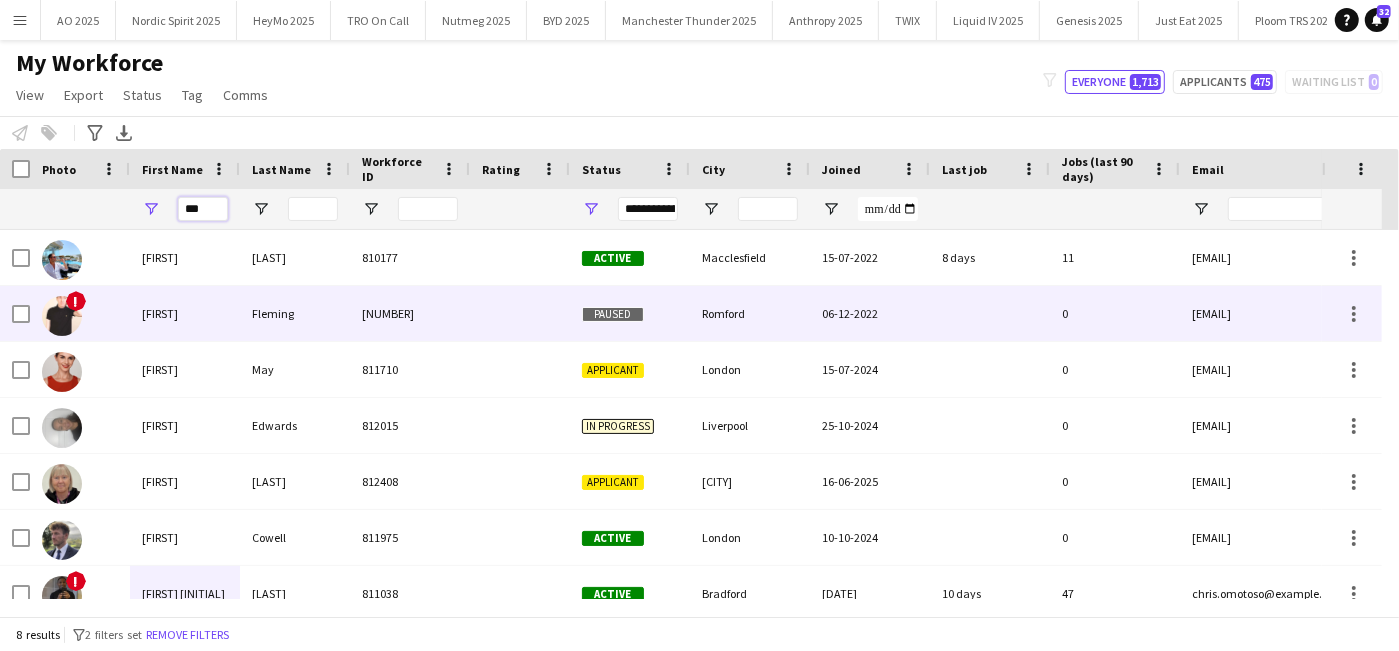 type on "***" 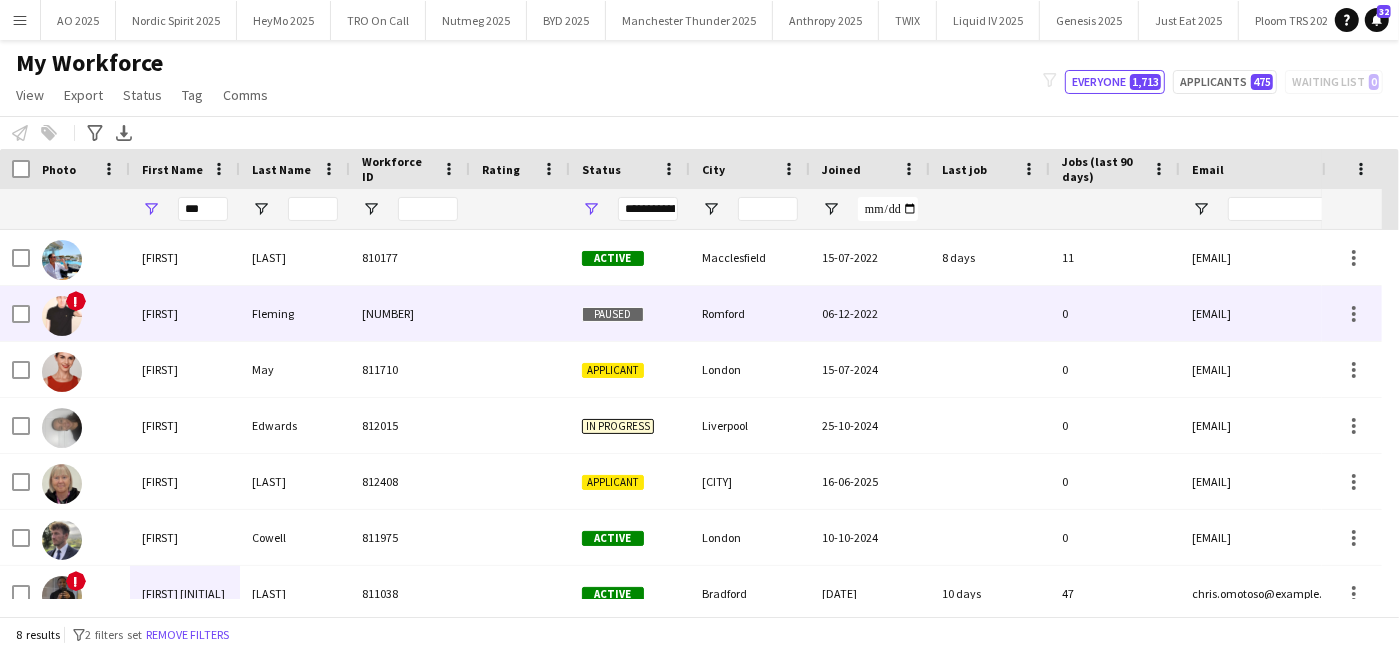 click on "[FIRST]" at bounding box center (185, 313) 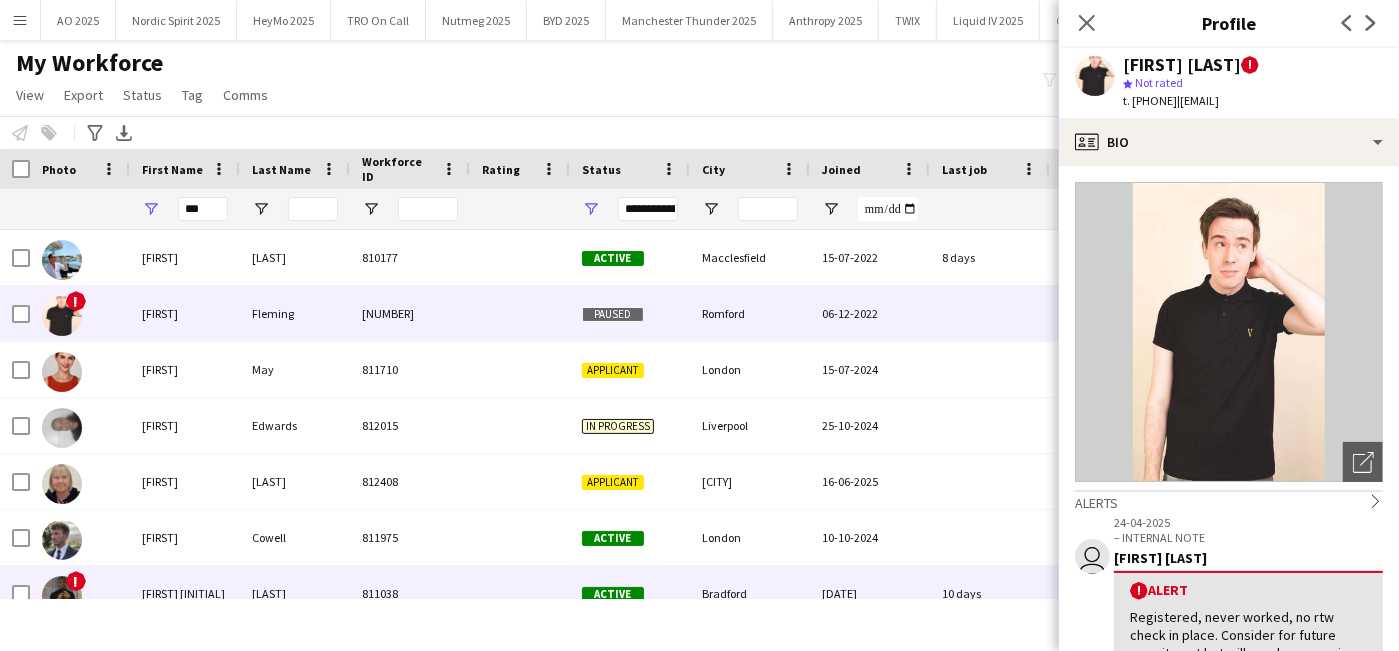 click on "[LAST]" at bounding box center (295, 593) 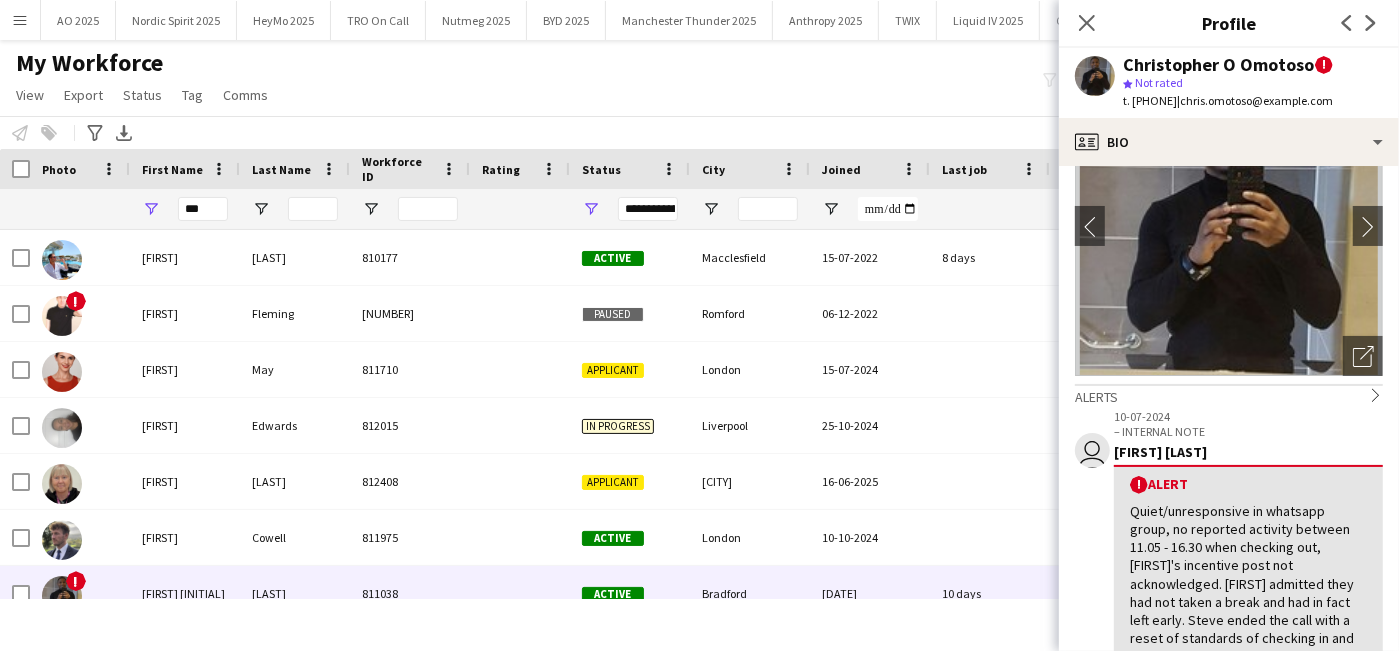 scroll, scrollTop: 108, scrollLeft: 0, axis: vertical 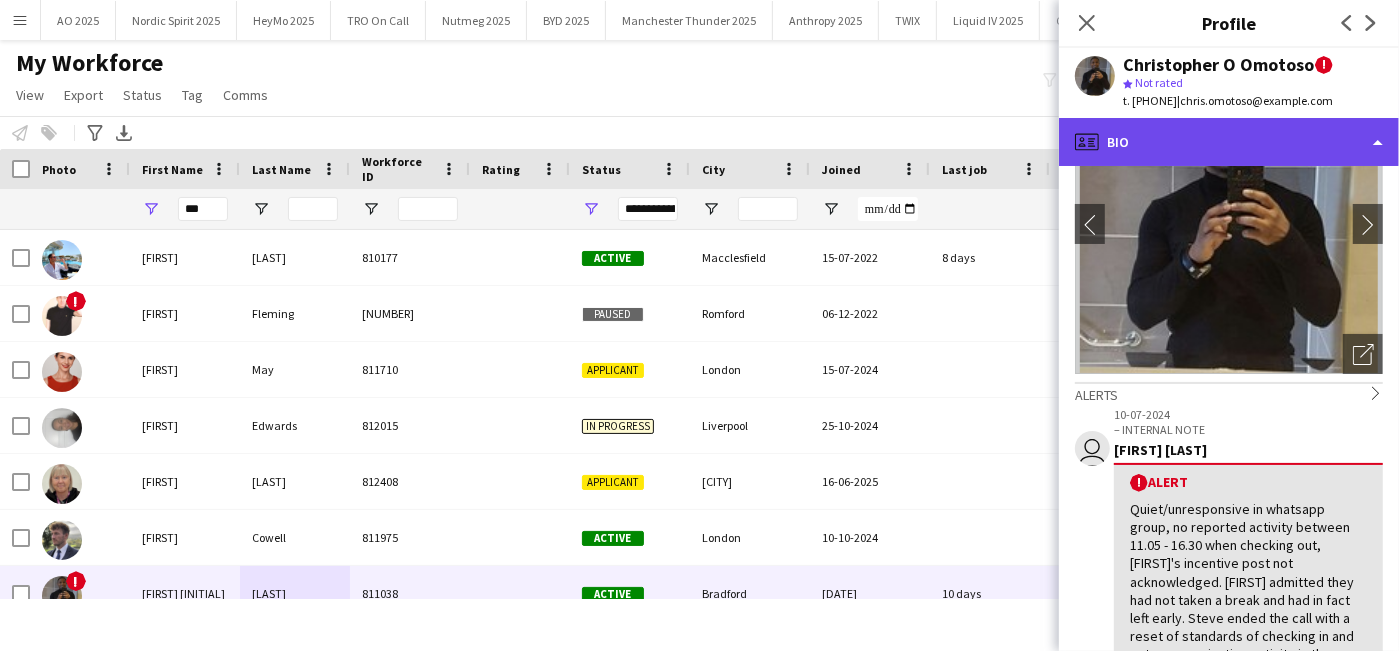 click on "profile
Bio" 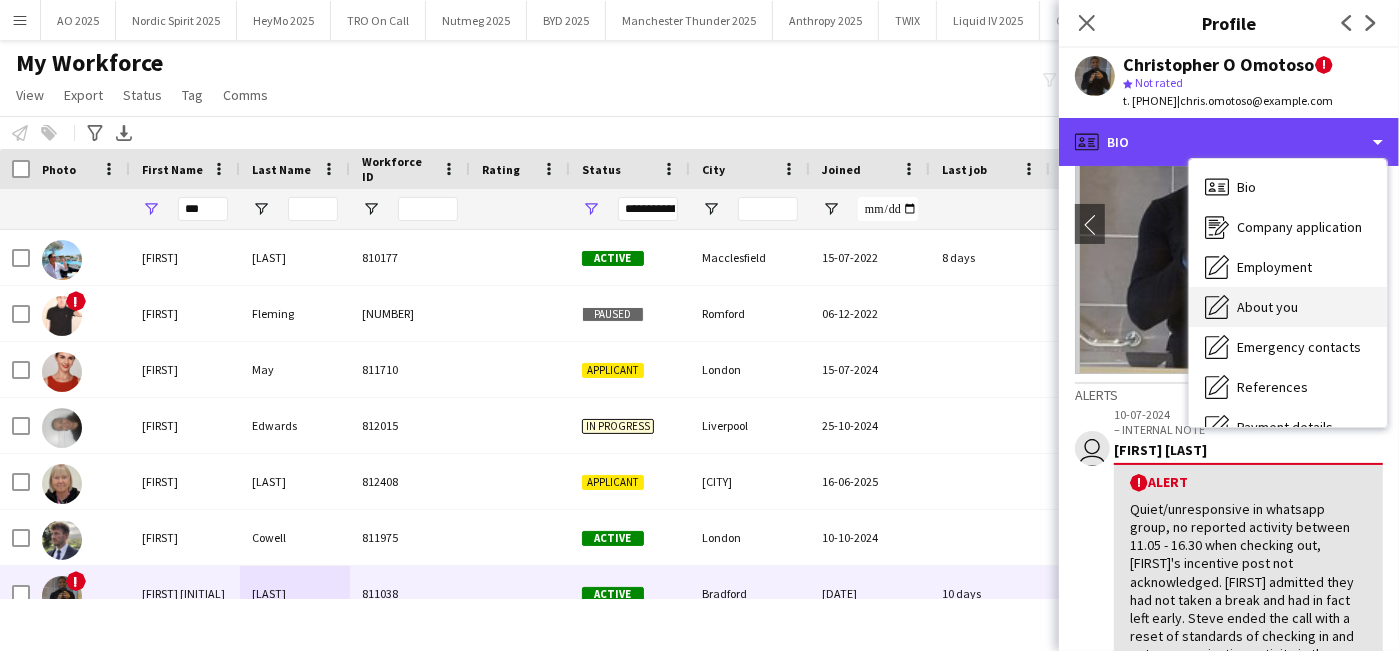 scroll, scrollTop: 267, scrollLeft: 0, axis: vertical 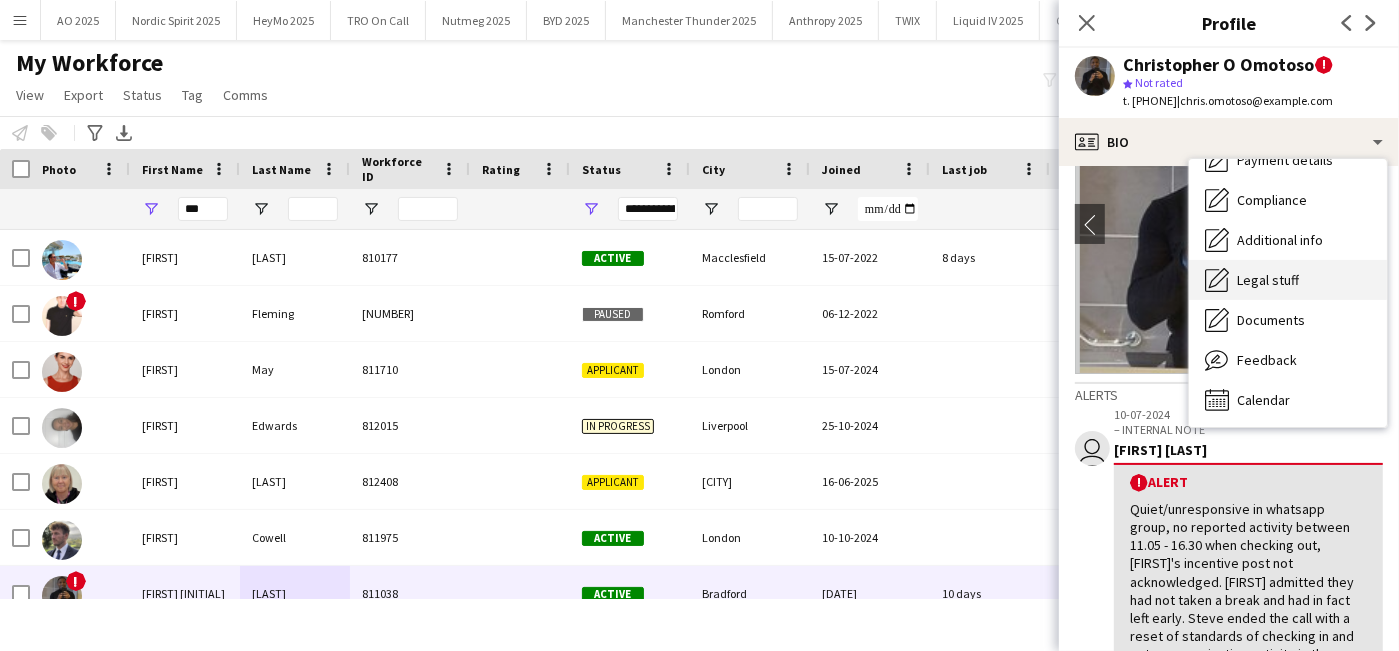 click on "Legal stuff" at bounding box center [1268, 280] 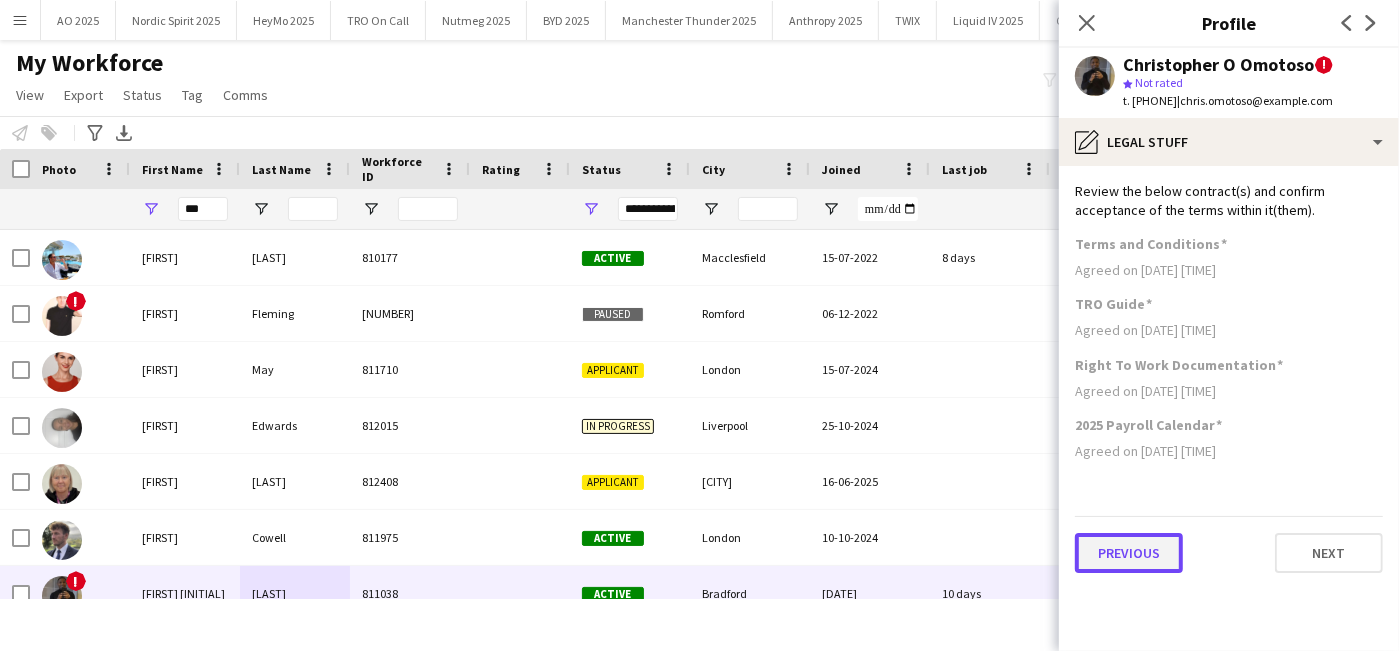 click on "Previous" 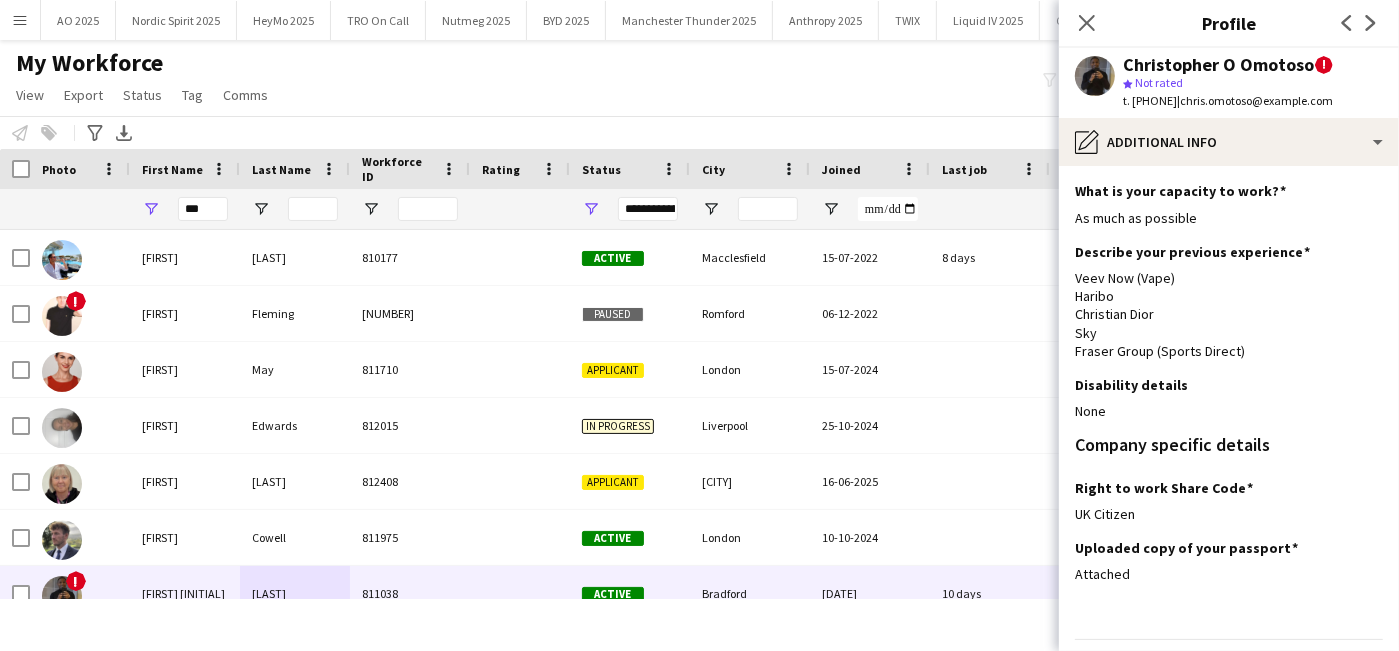 scroll, scrollTop: 60, scrollLeft: 0, axis: vertical 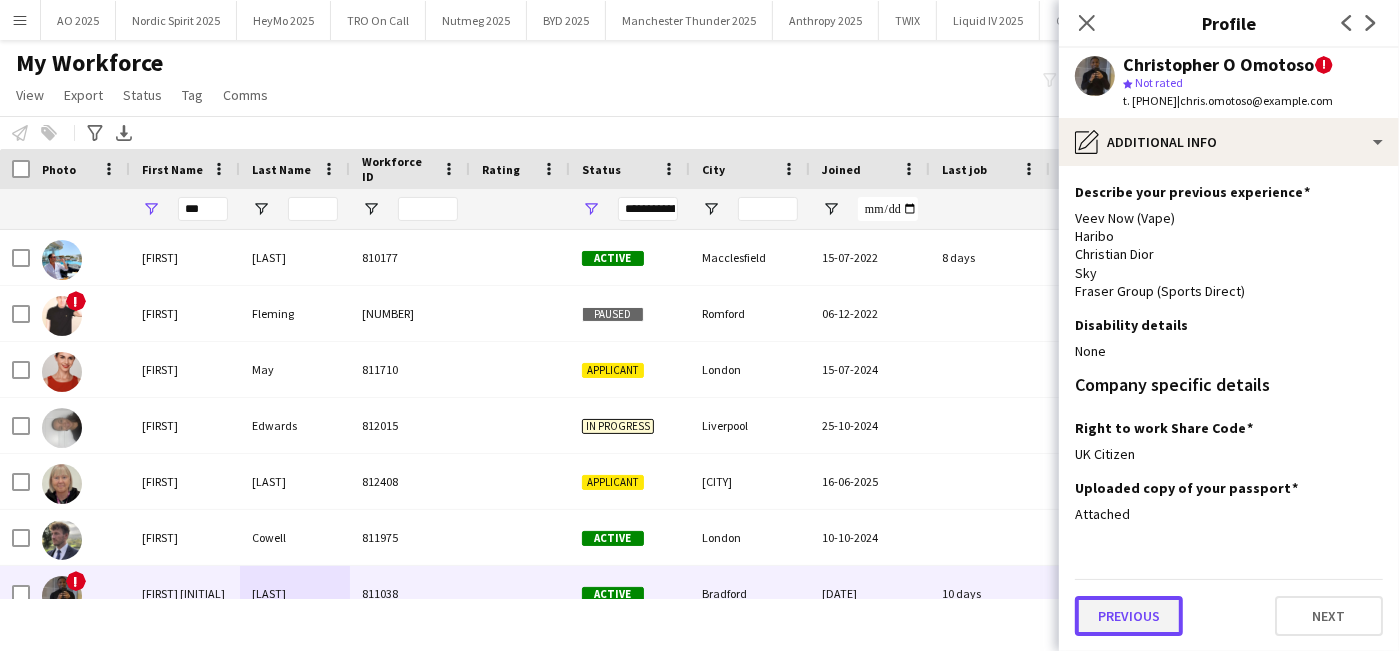 click on "Previous" 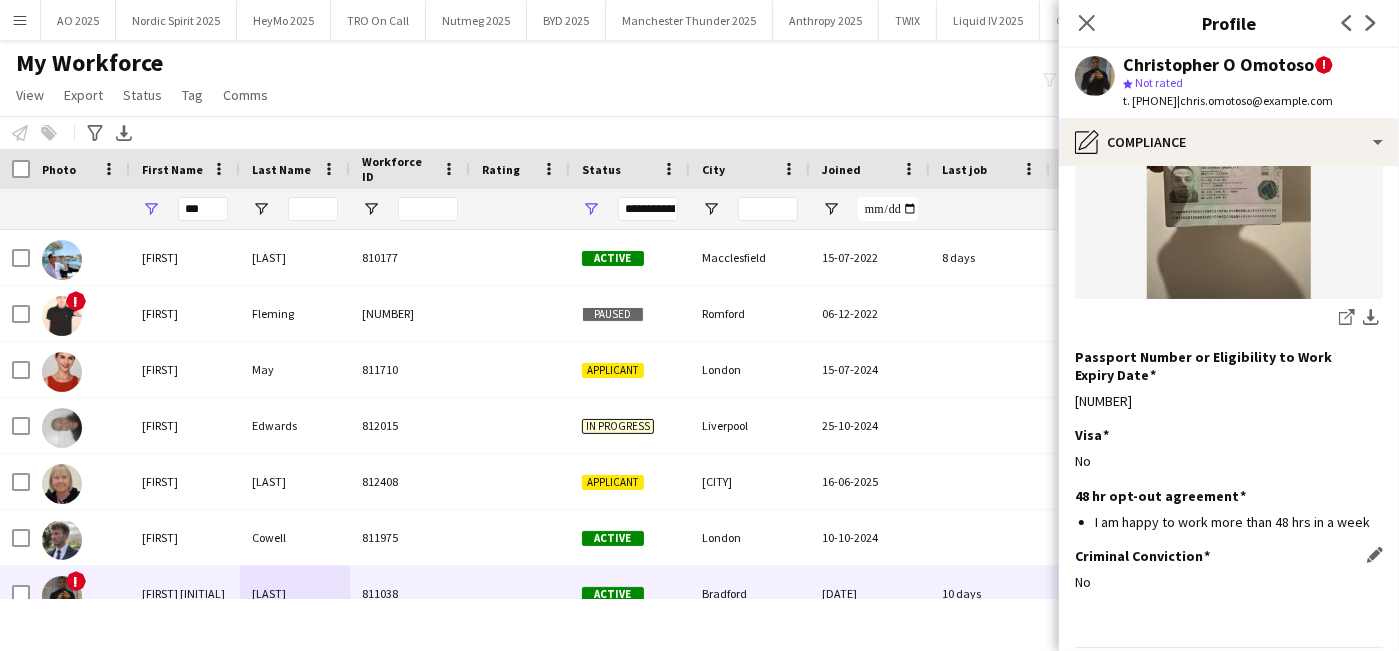 scroll, scrollTop: 731, scrollLeft: 0, axis: vertical 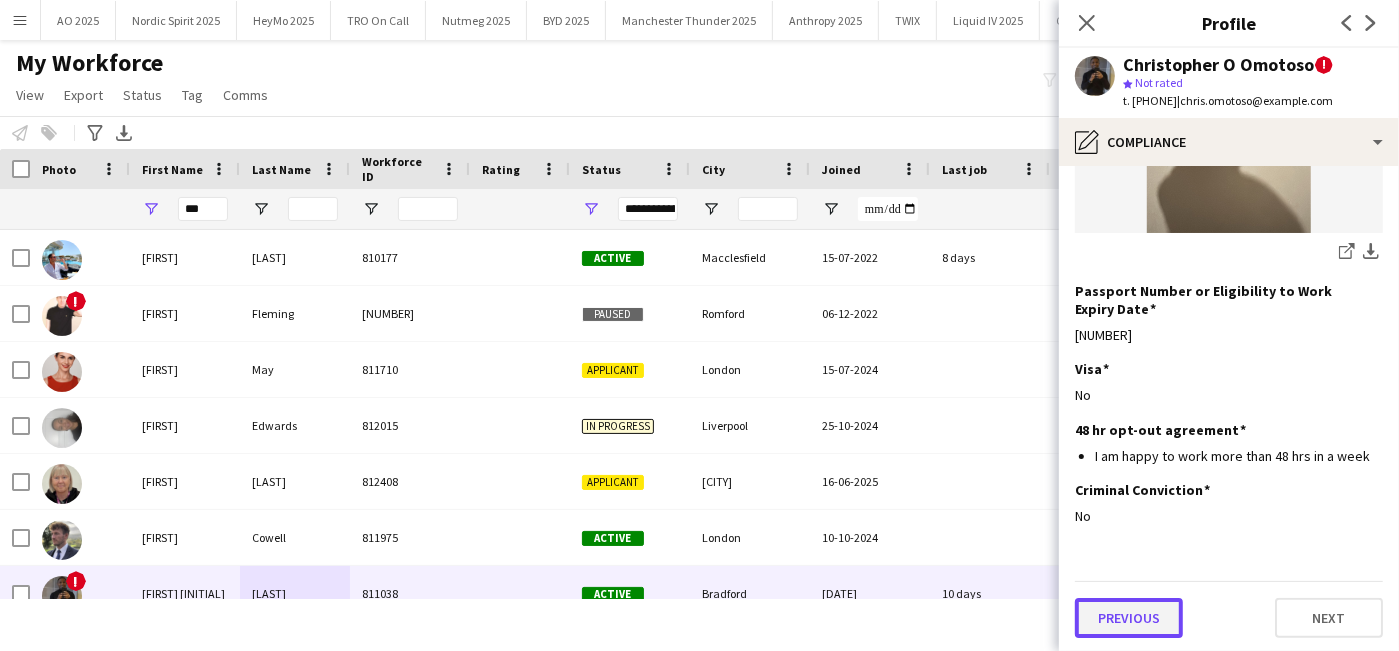 click on "Previous" 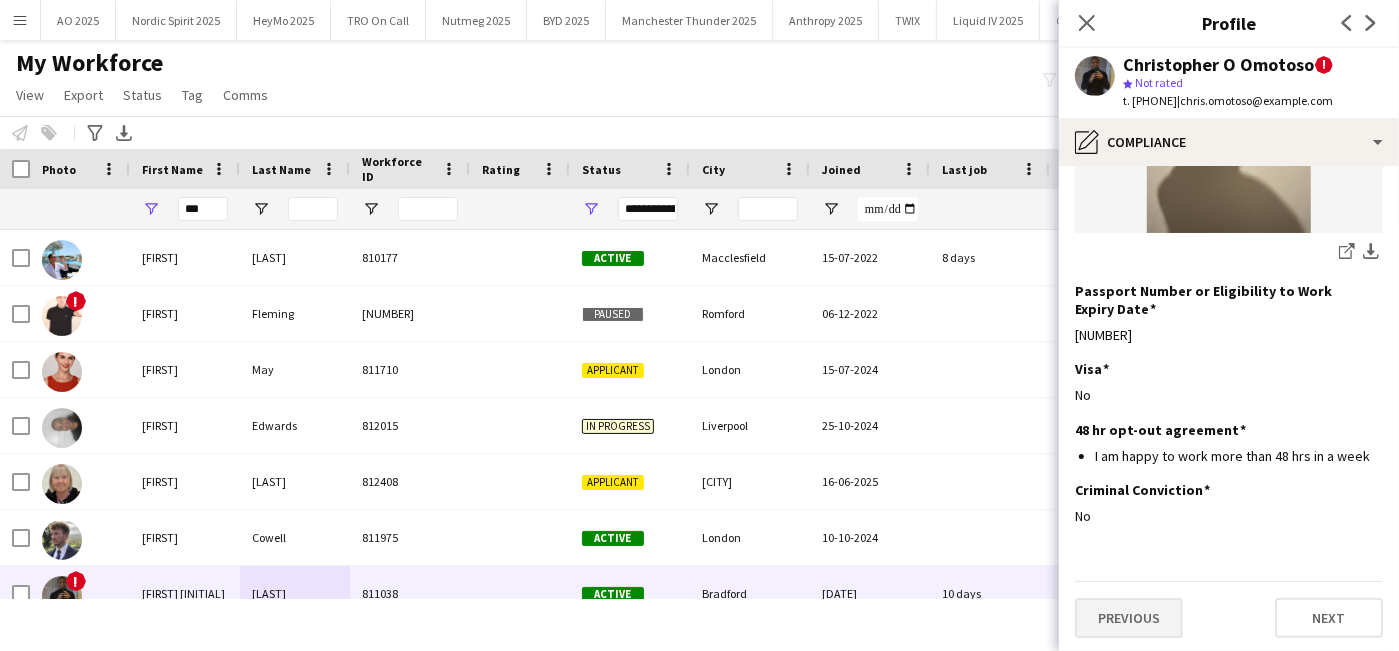 scroll, scrollTop: 0, scrollLeft: 0, axis: both 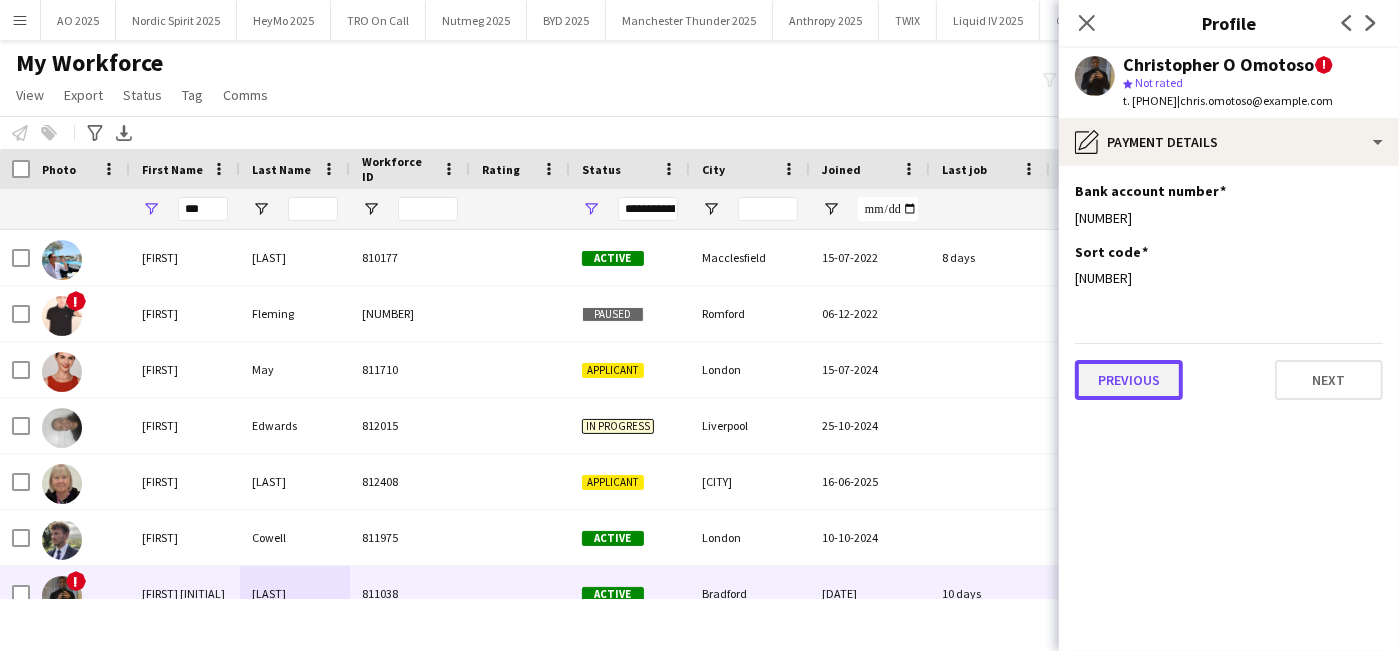 click on "Previous" 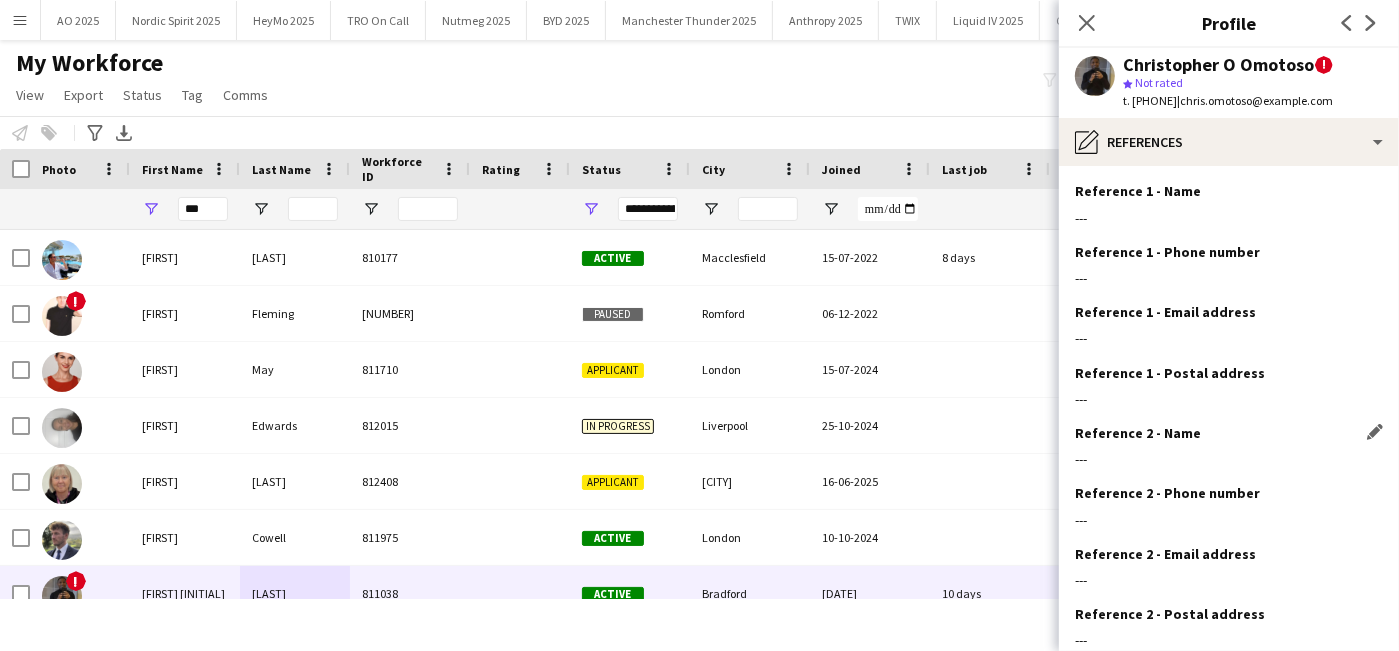 scroll, scrollTop: 125, scrollLeft: 0, axis: vertical 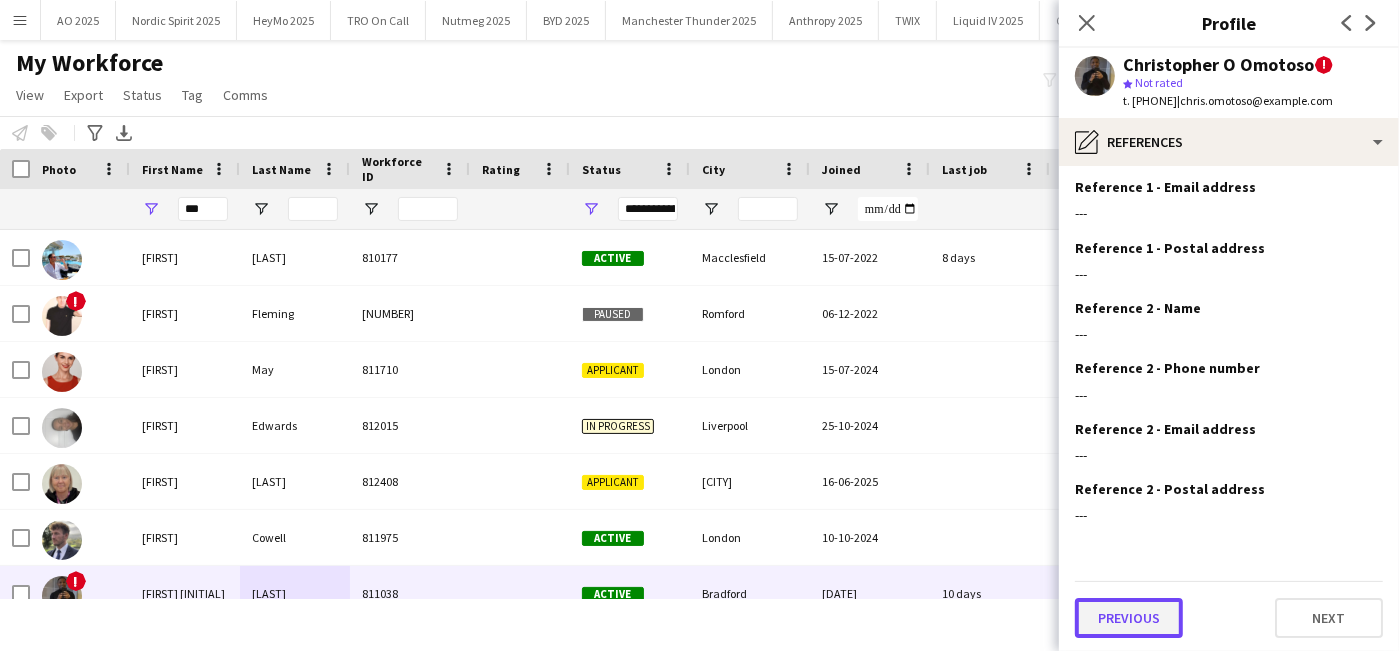 click on "Previous" 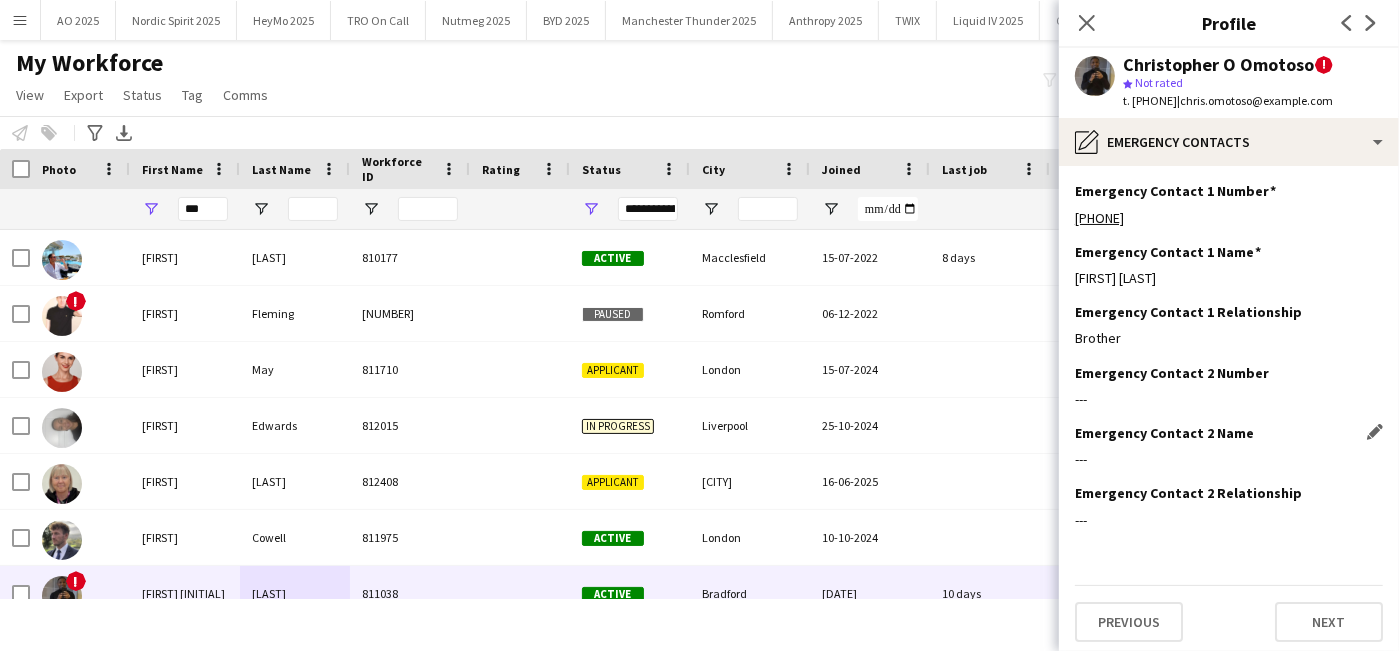 scroll, scrollTop: 5, scrollLeft: 0, axis: vertical 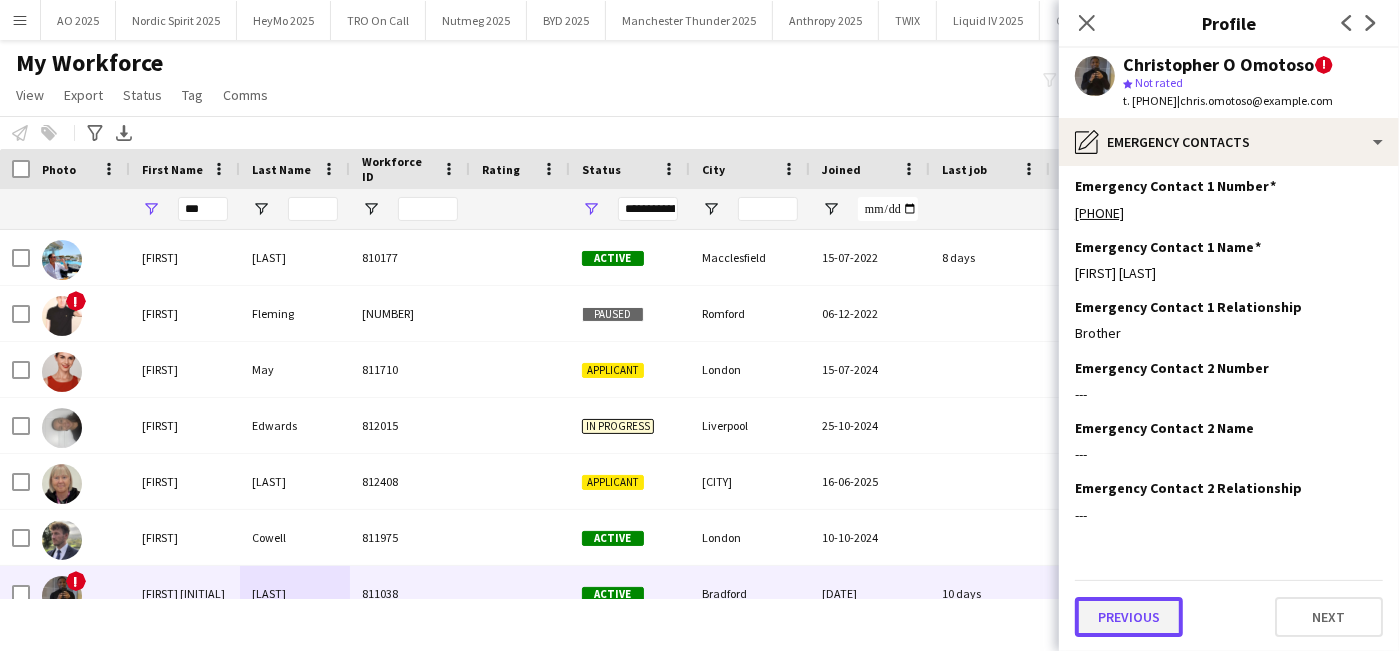 click on "Previous" 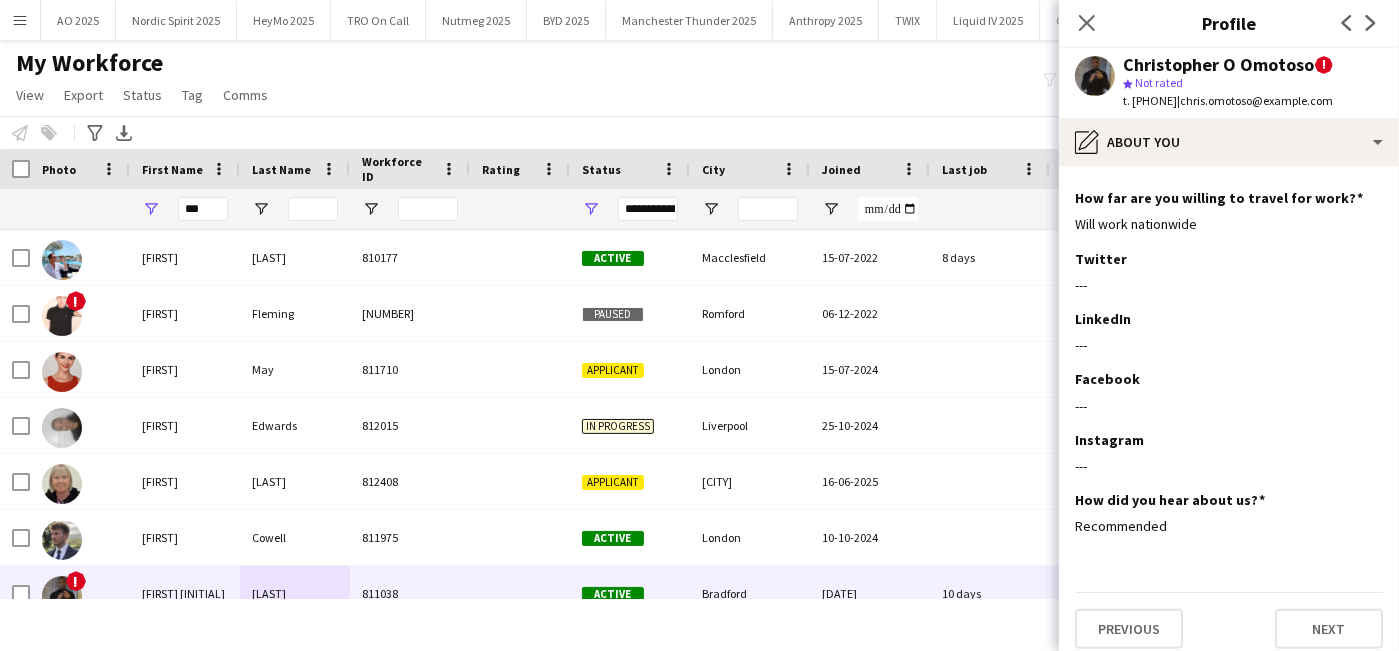 scroll, scrollTop: 355, scrollLeft: 0, axis: vertical 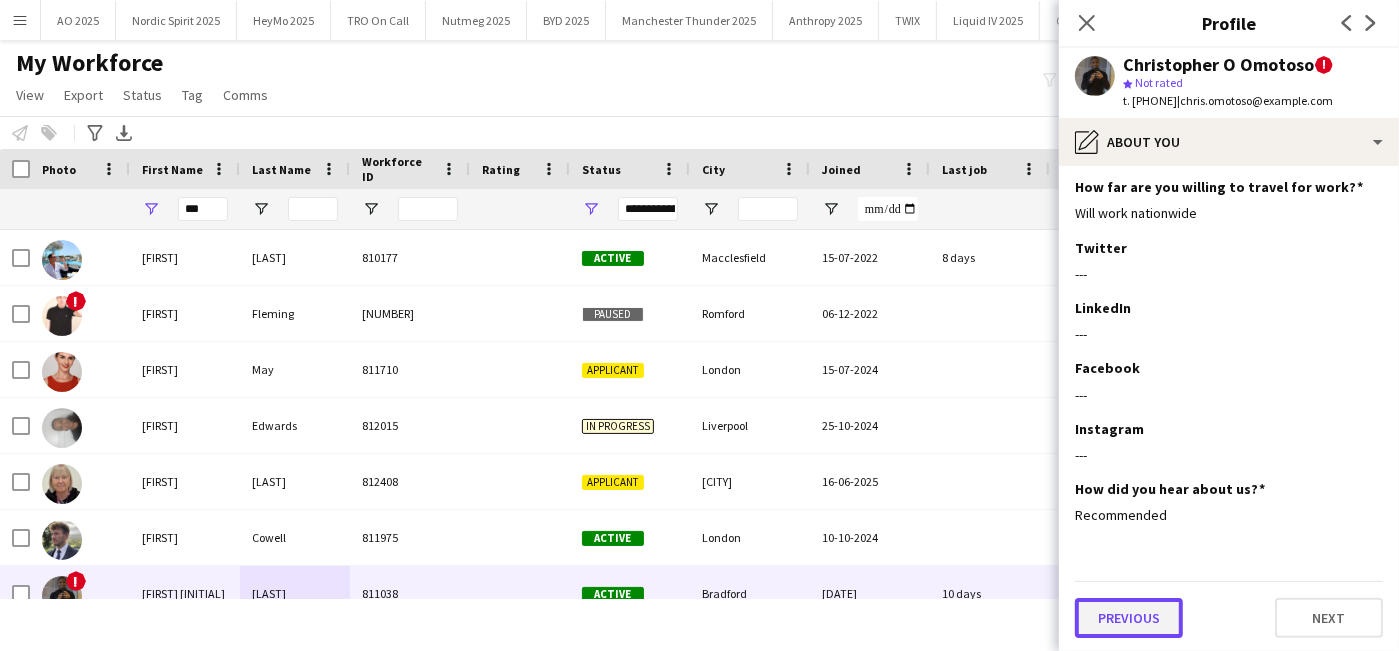 click on "Previous" 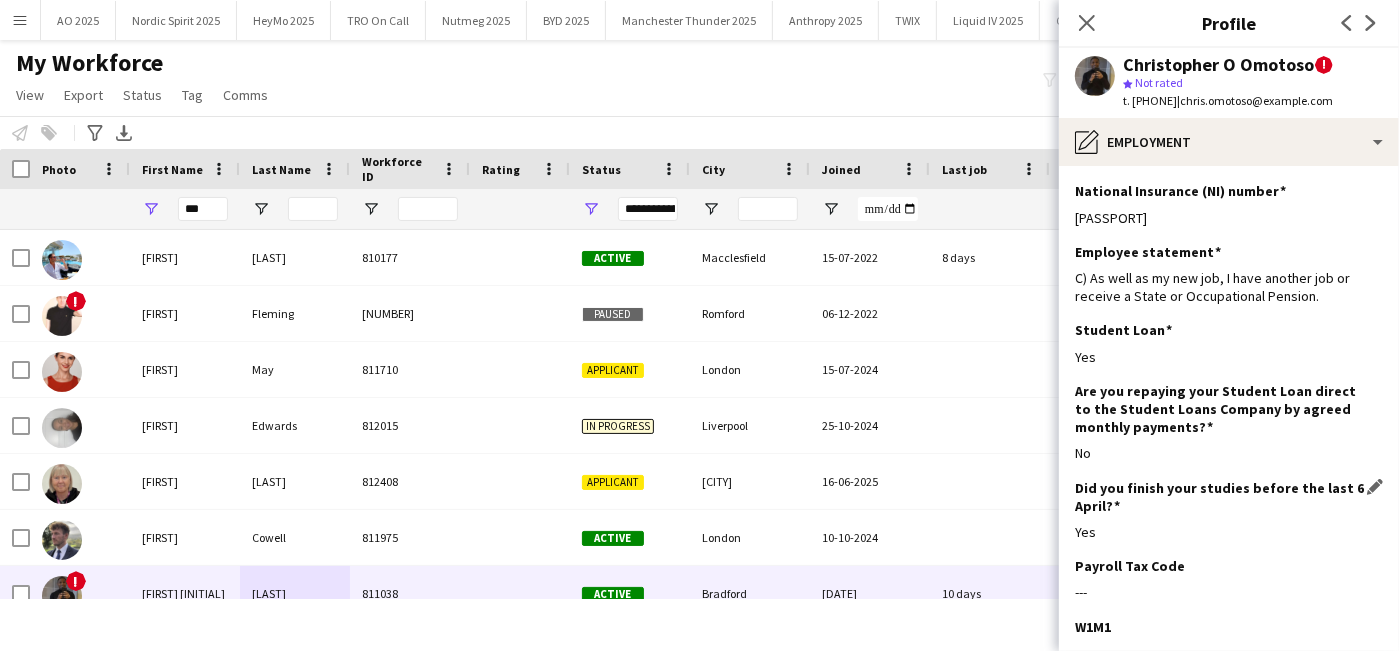scroll, scrollTop: 259, scrollLeft: 0, axis: vertical 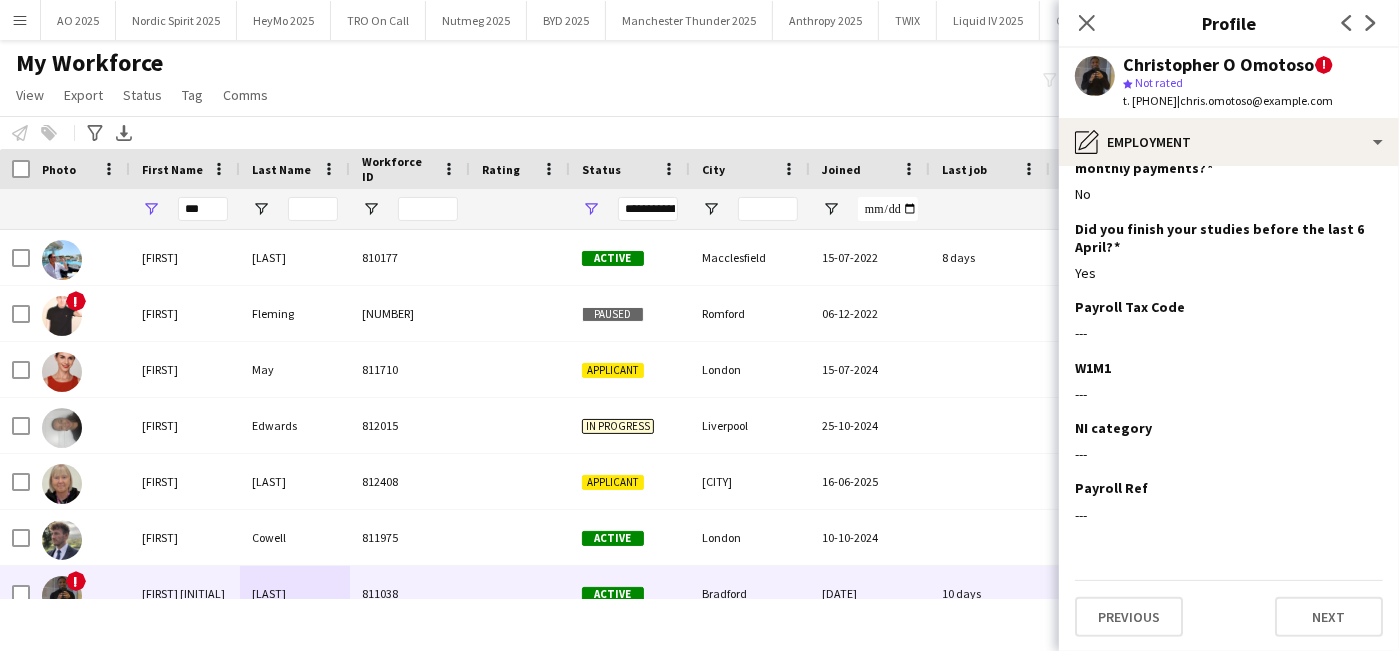 click on "National Insurance (NI) number
Edit this field
[PASSPORT]   Employee statement
Edit this field
C) As well as my new job, I have another job or receive a State or Occupational Pension.  Student Loan
Edit this field
Yes  Are you repaying your Student Loan direct to the Student Loans Company by agreed monthly payments?
Edit this field
No  Did you finish your studies before the last 6 April?
Edit this field
Yes  Payroll Tax Code
Edit this field
---  W1M1
Edit this field
---  NI category
Edit this field
---  Payroll Ref
Edit this field
---   Previous   Next" 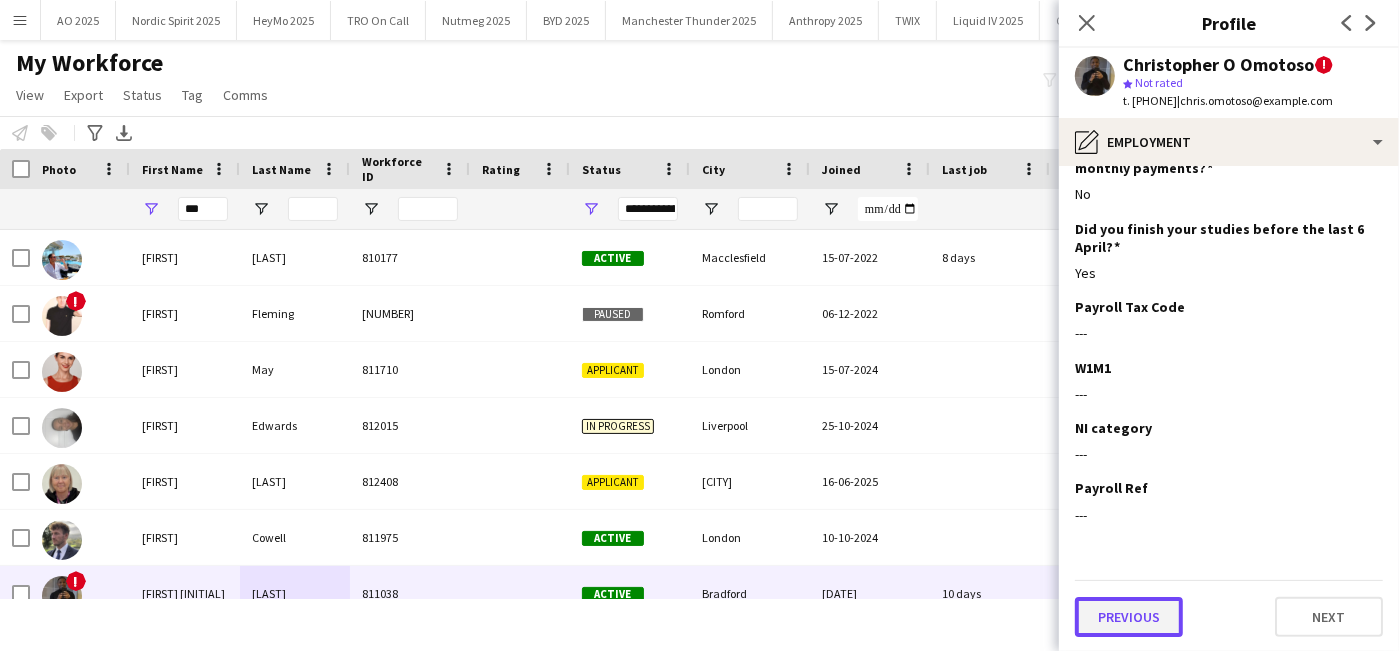 click on "Previous" 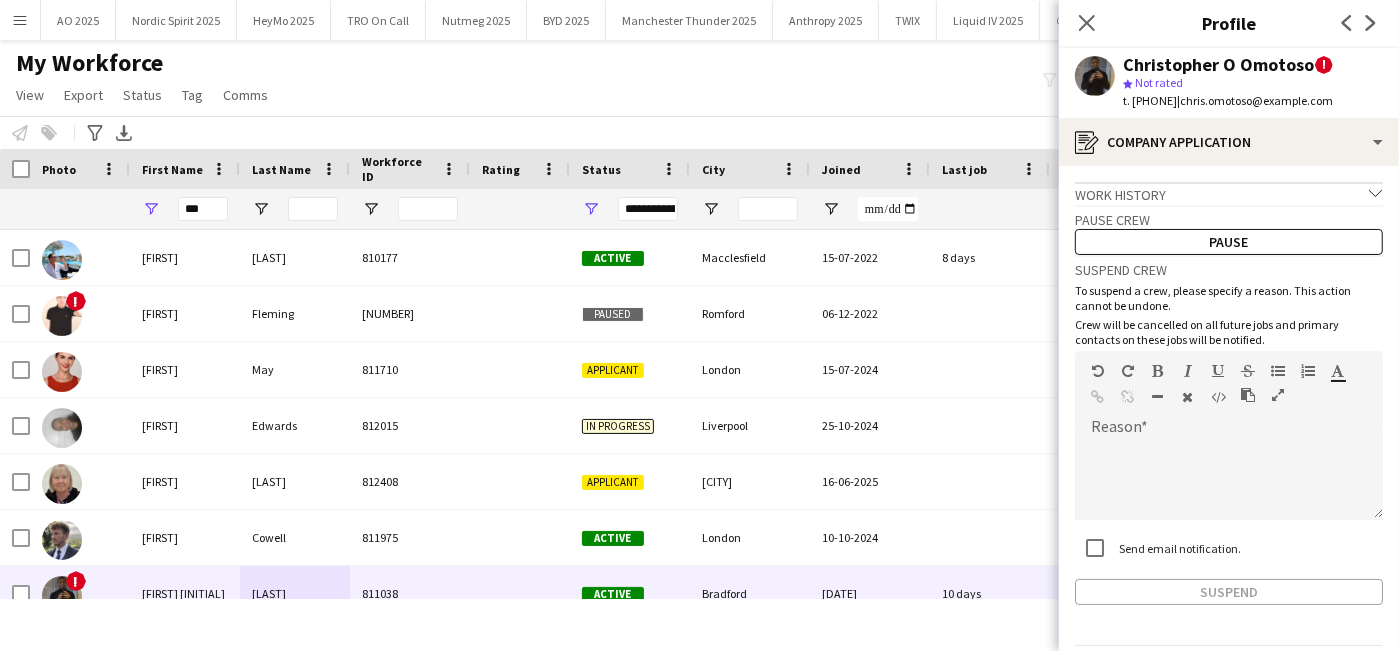 scroll, scrollTop: 62, scrollLeft: 0, axis: vertical 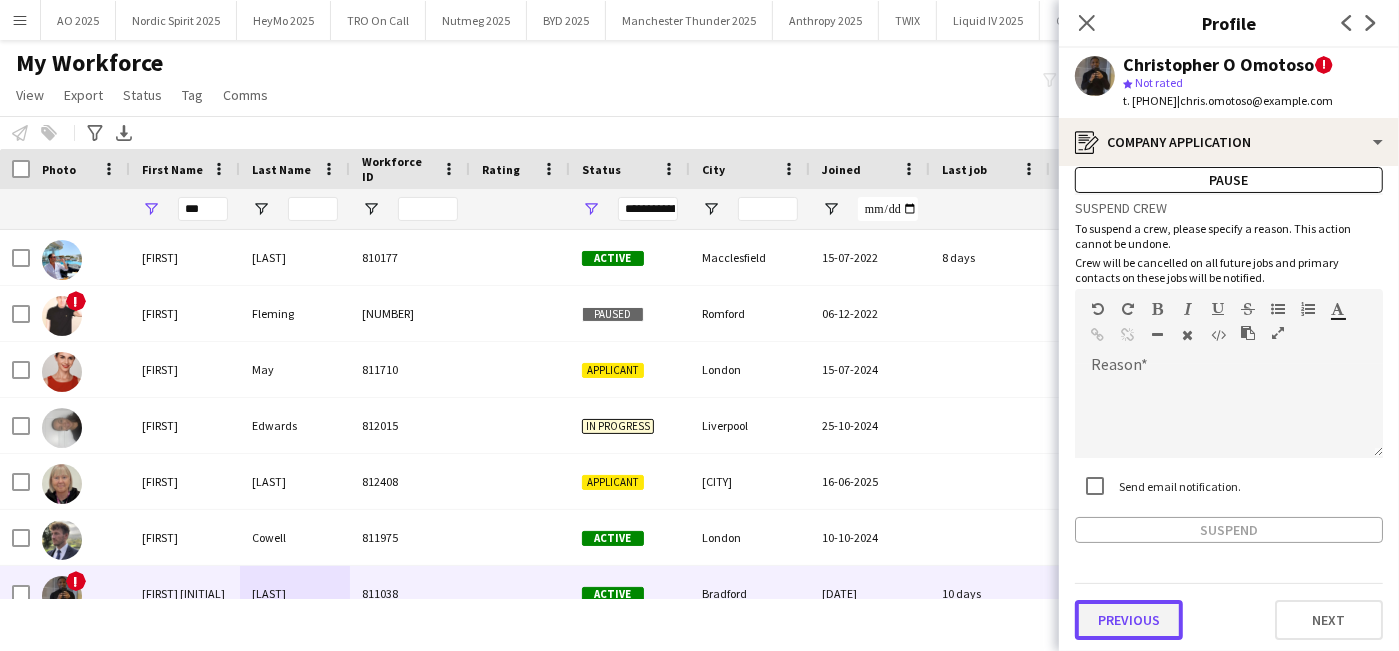 click on "Previous" 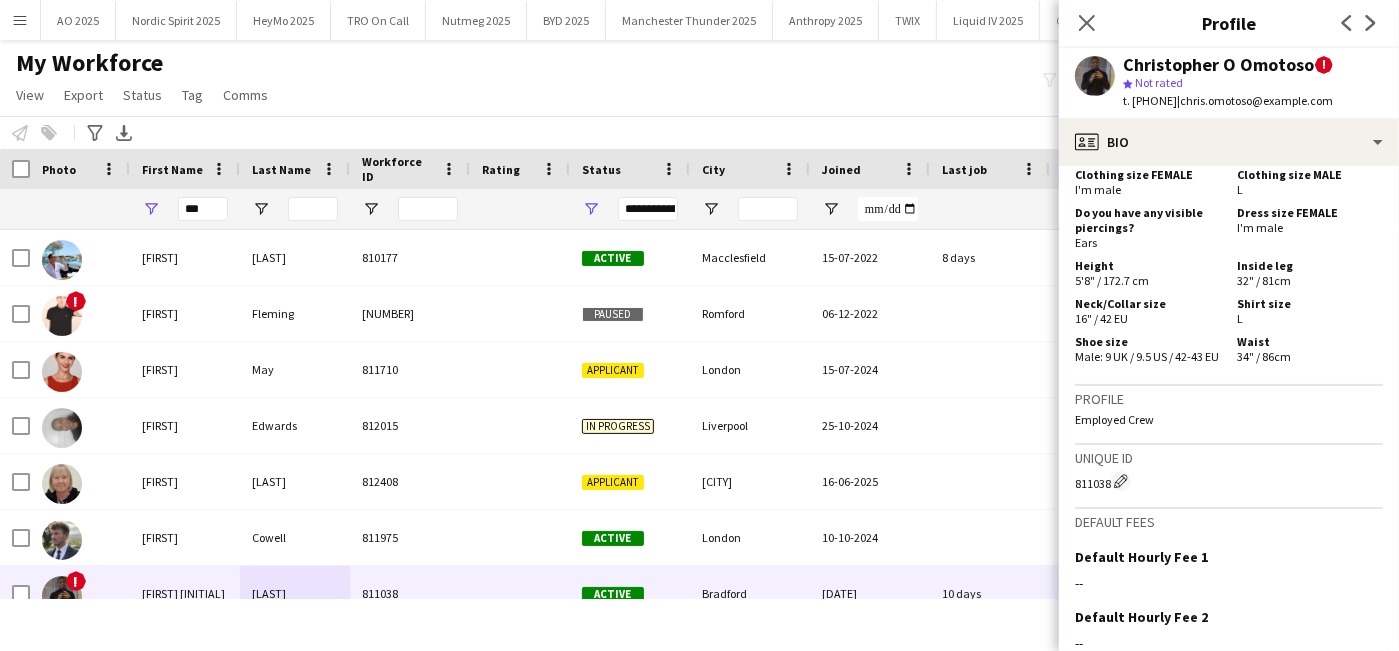 scroll, scrollTop: 1608, scrollLeft: 0, axis: vertical 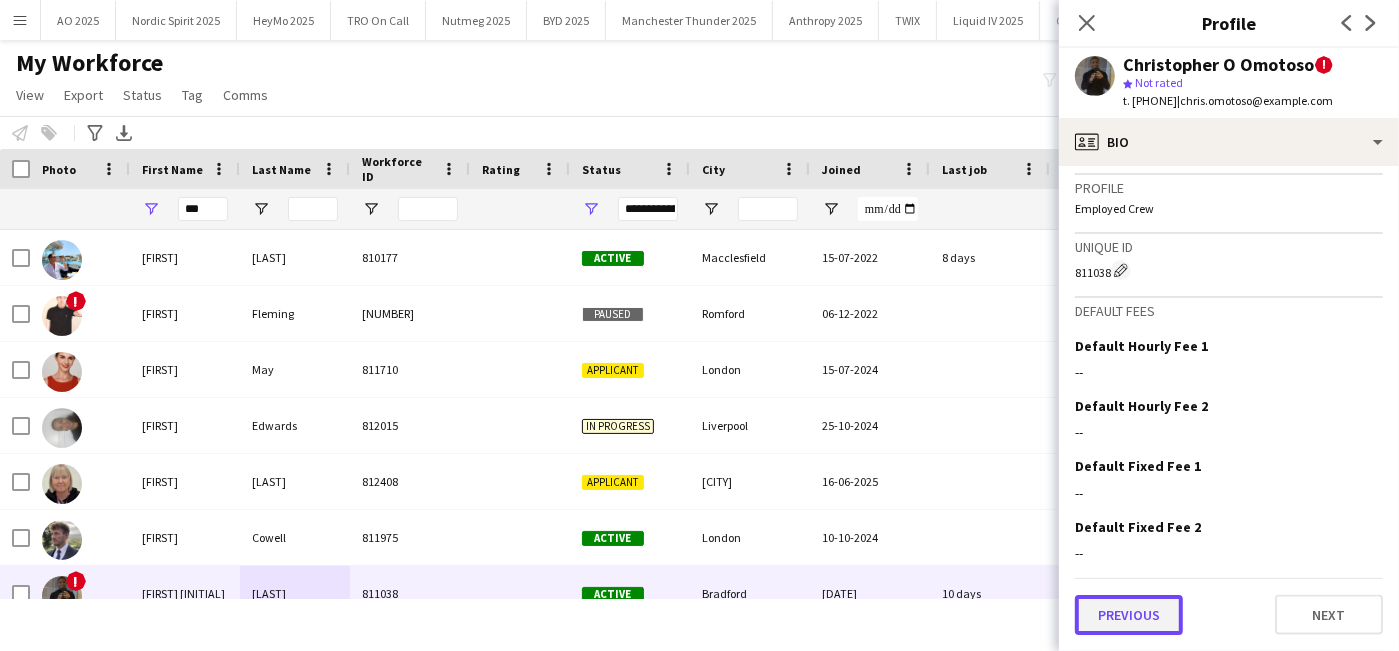 click on "Previous" 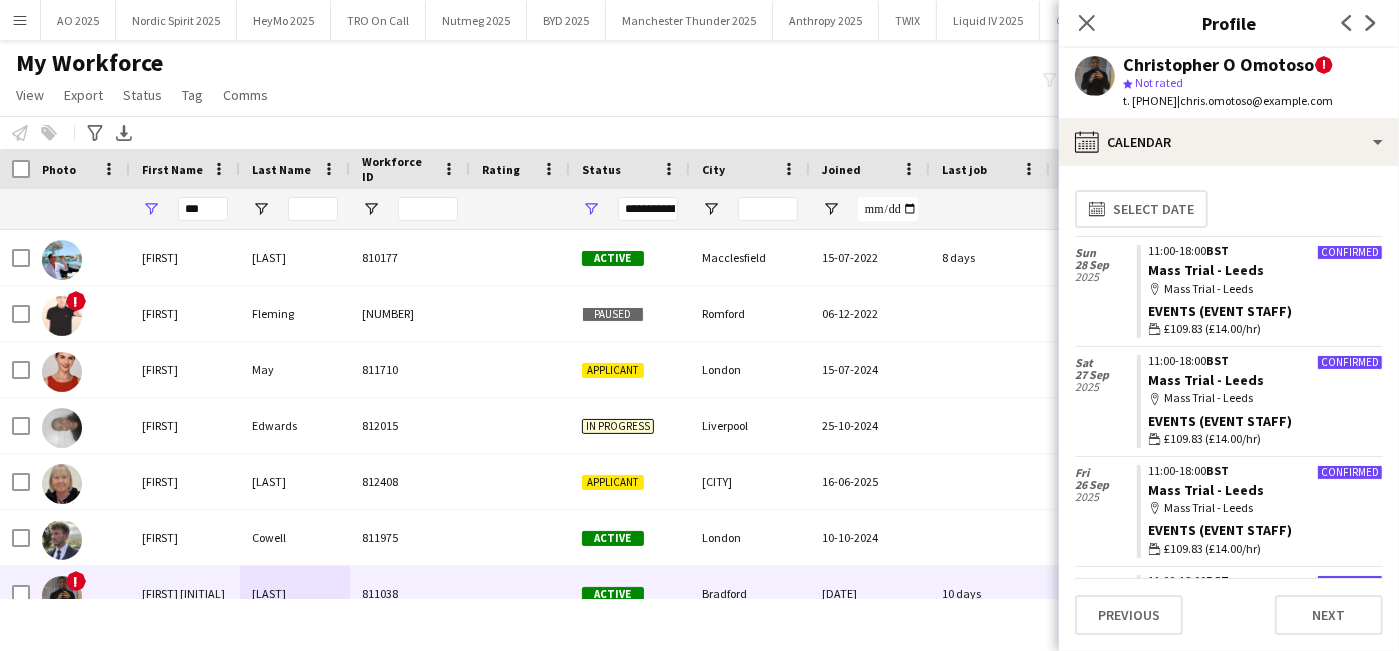 click on "11:00-18:00   BST" 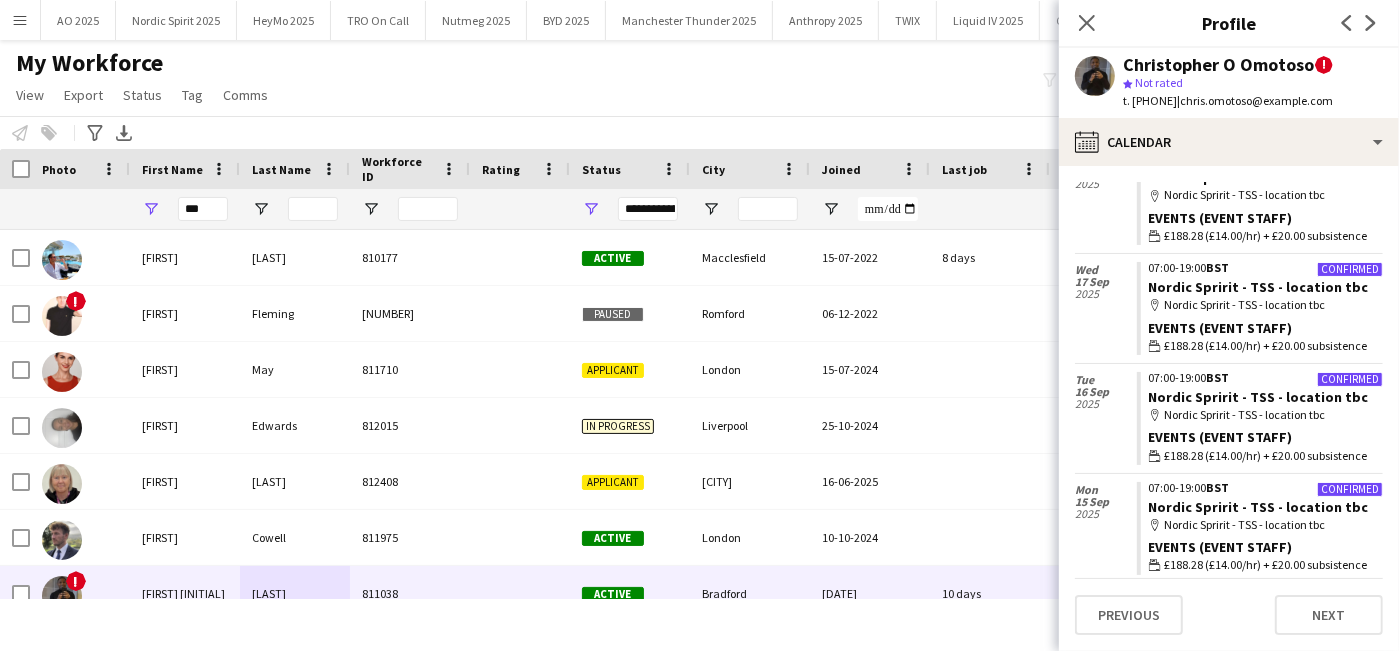 scroll, scrollTop: 896, scrollLeft: 0, axis: vertical 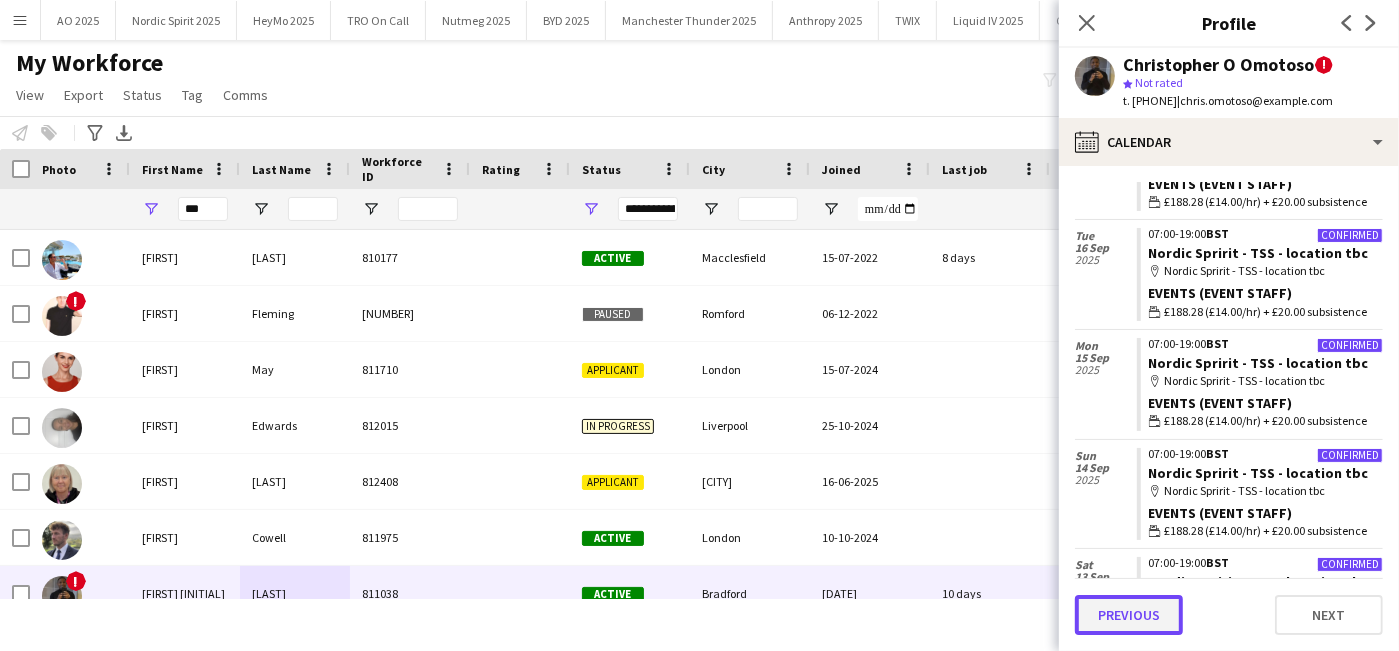 click on "Previous" 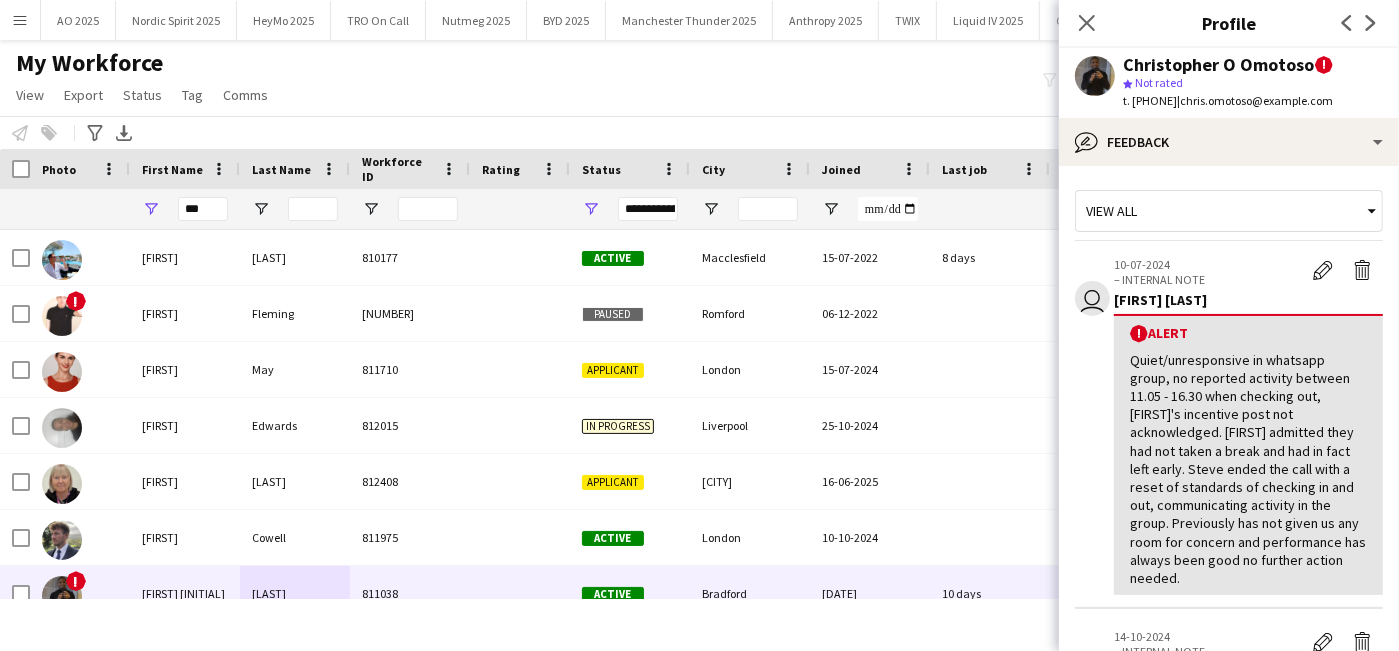 scroll, scrollTop: 824, scrollLeft: 0, axis: vertical 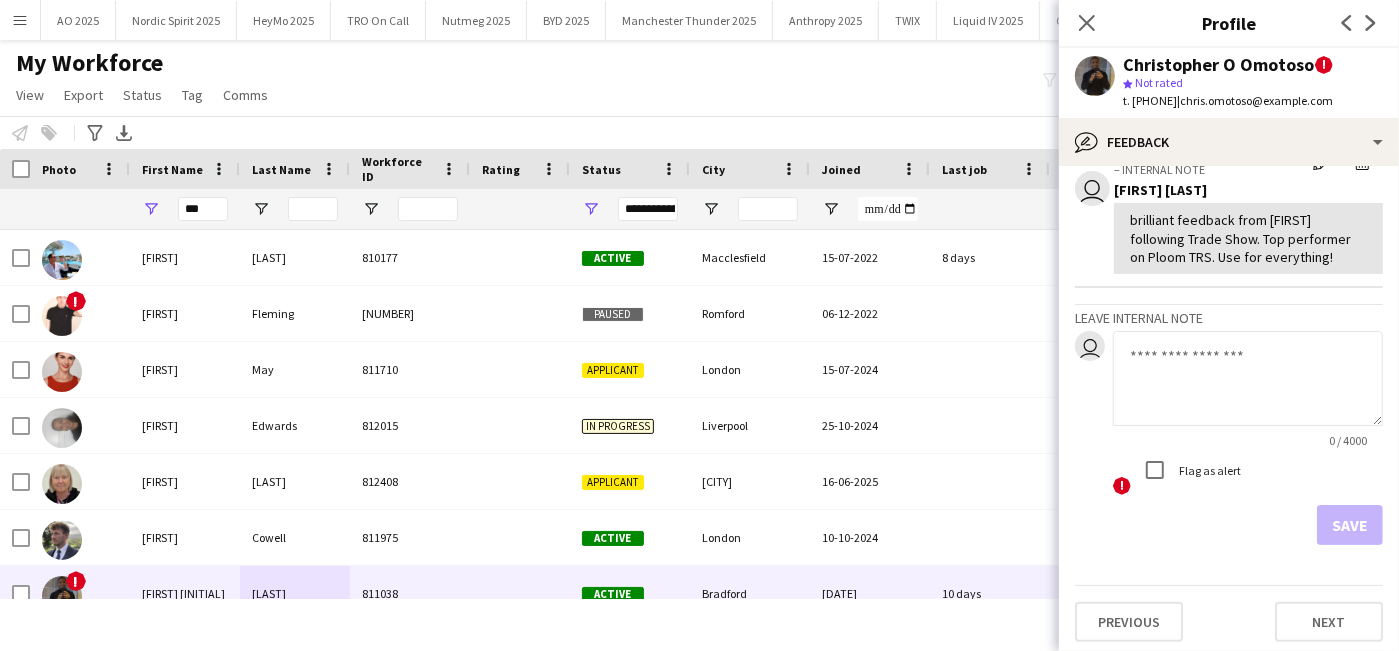 click on "Previous   Next" 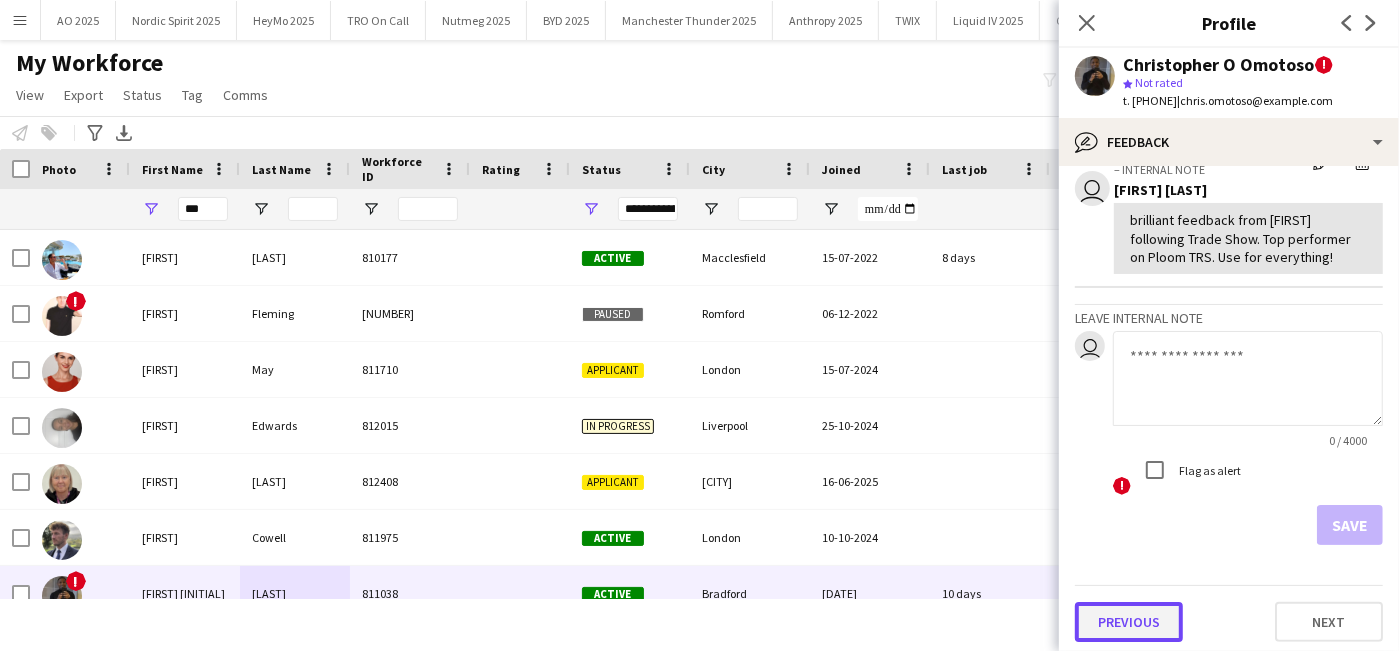 click on "Previous" 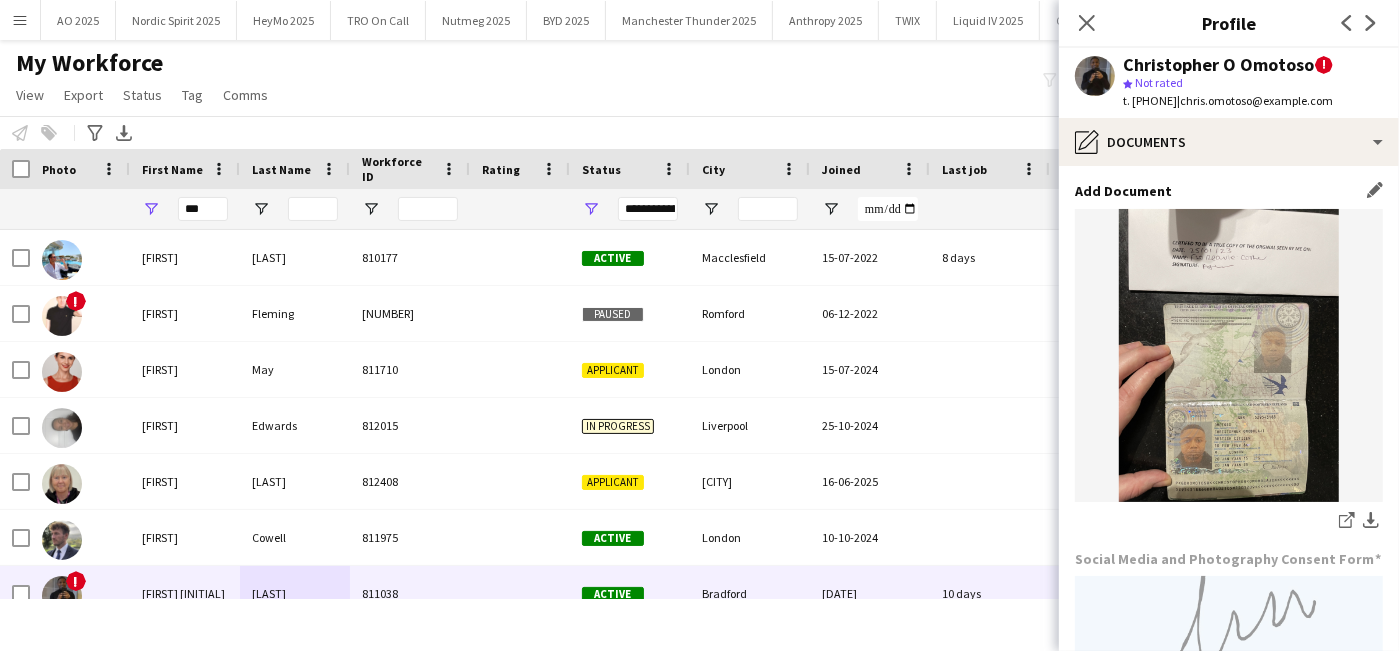 scroll, scrollTop: 157, scrollLeft: 0, axis: vertical 